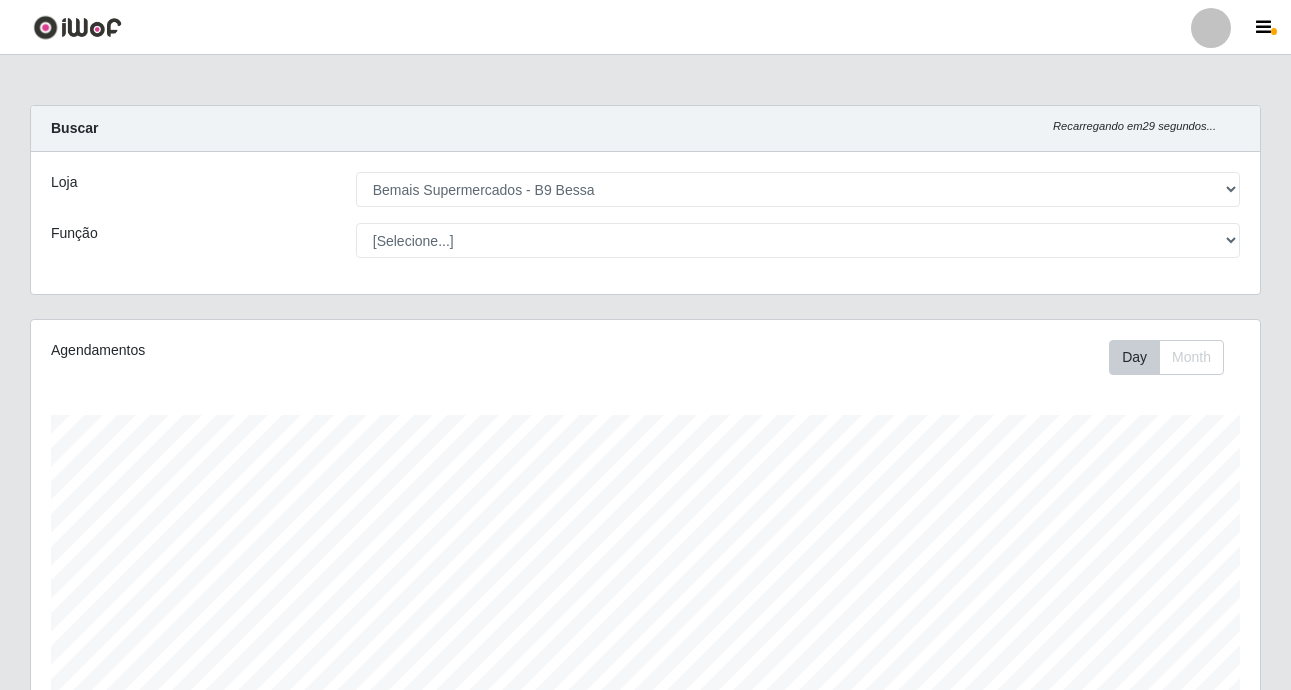 select on "410" 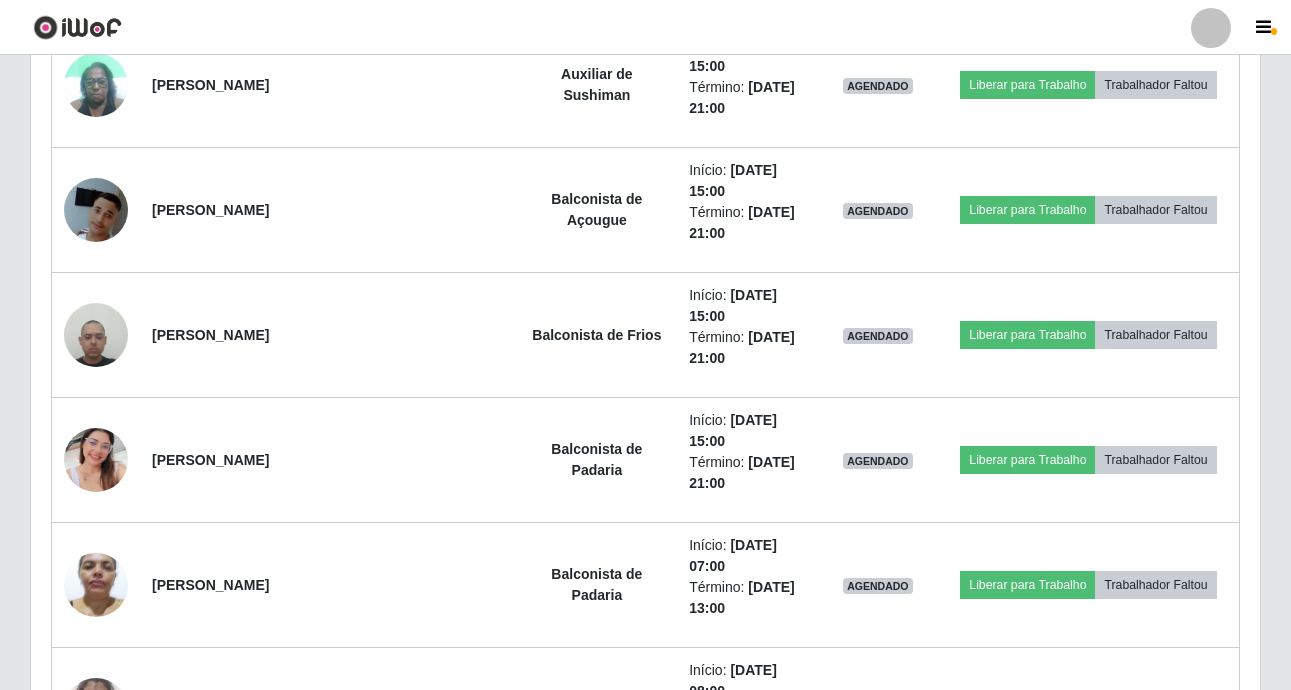 scroll, scrollTop: 1354, scrollLeft: 0, axis: vertical 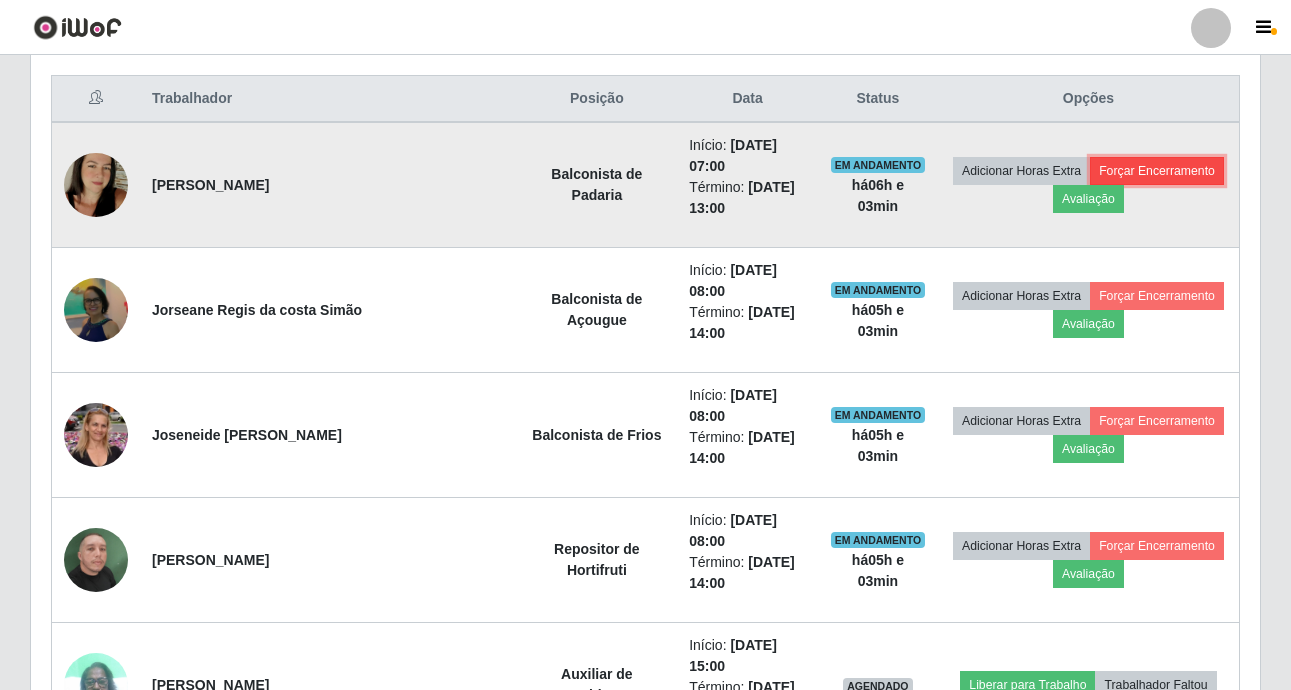 click on "Forçar Encerramento" at bounding box center (1157, 171) 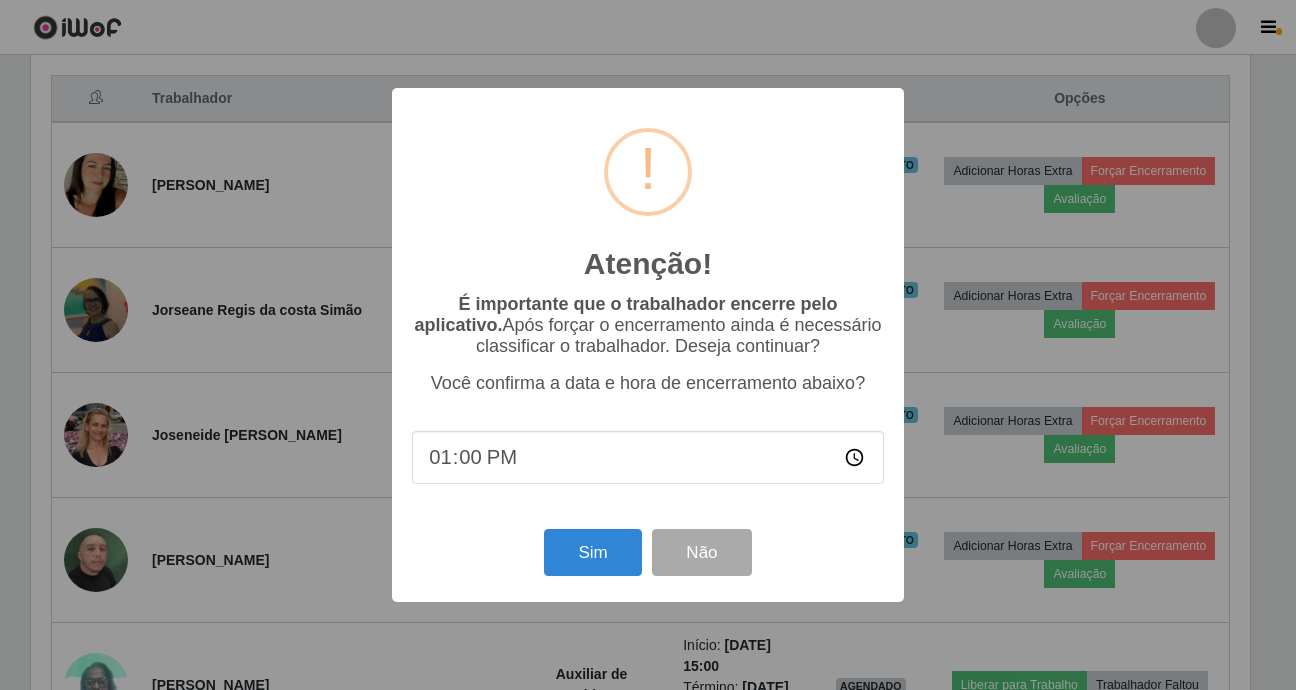 scroll, scrollTop: 999585, scrollLeft: 998781, axis: both 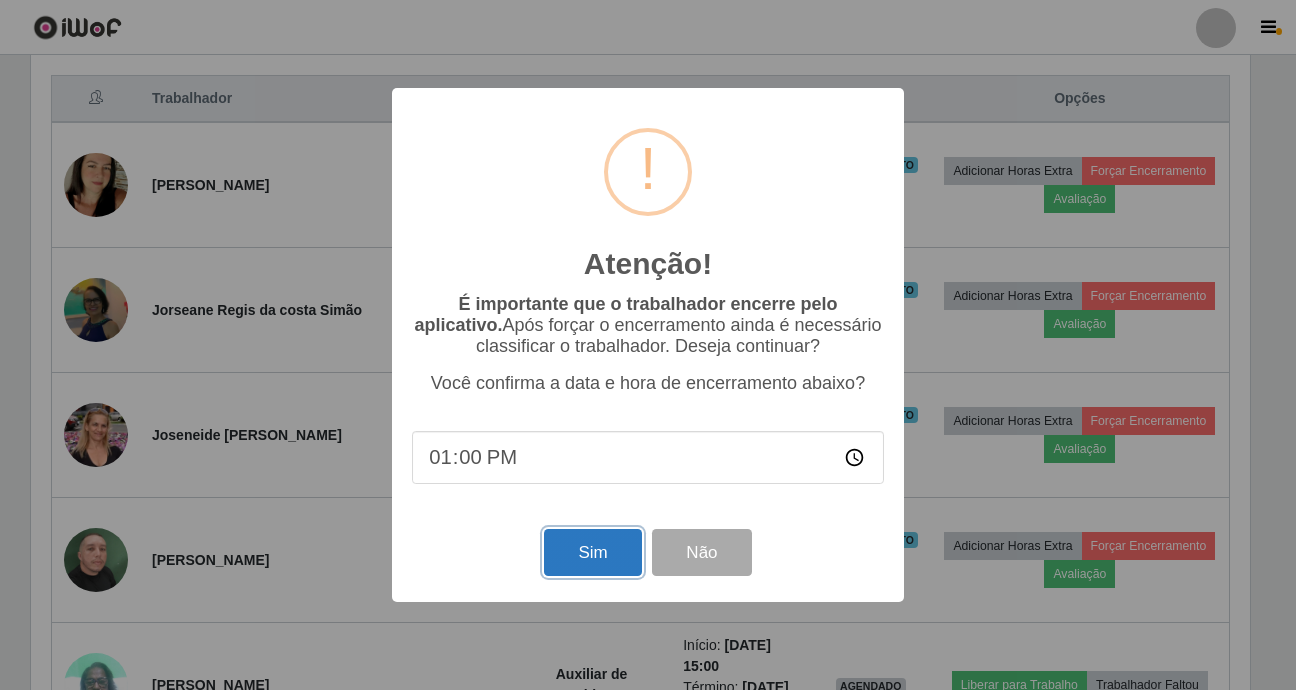 click on "Sim" at bounding box center [592, 552] 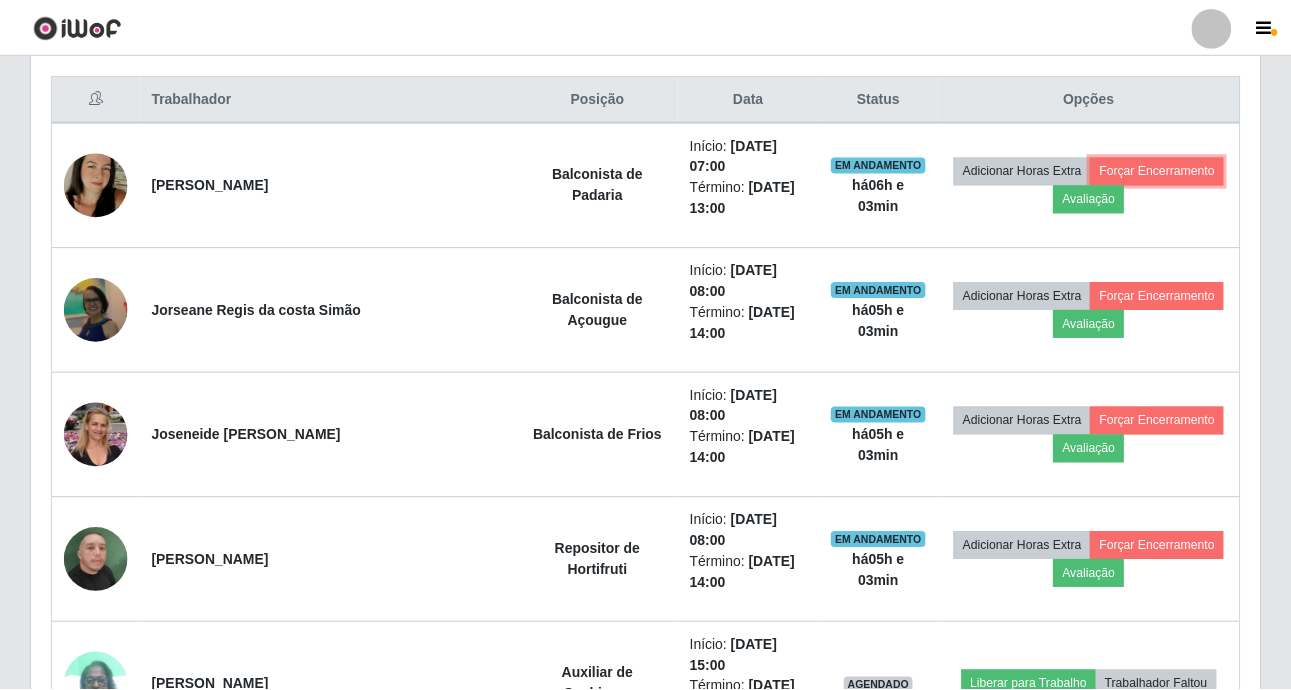 scroll, scrollTop: 999585, scrollLeft: 998771, axis: both 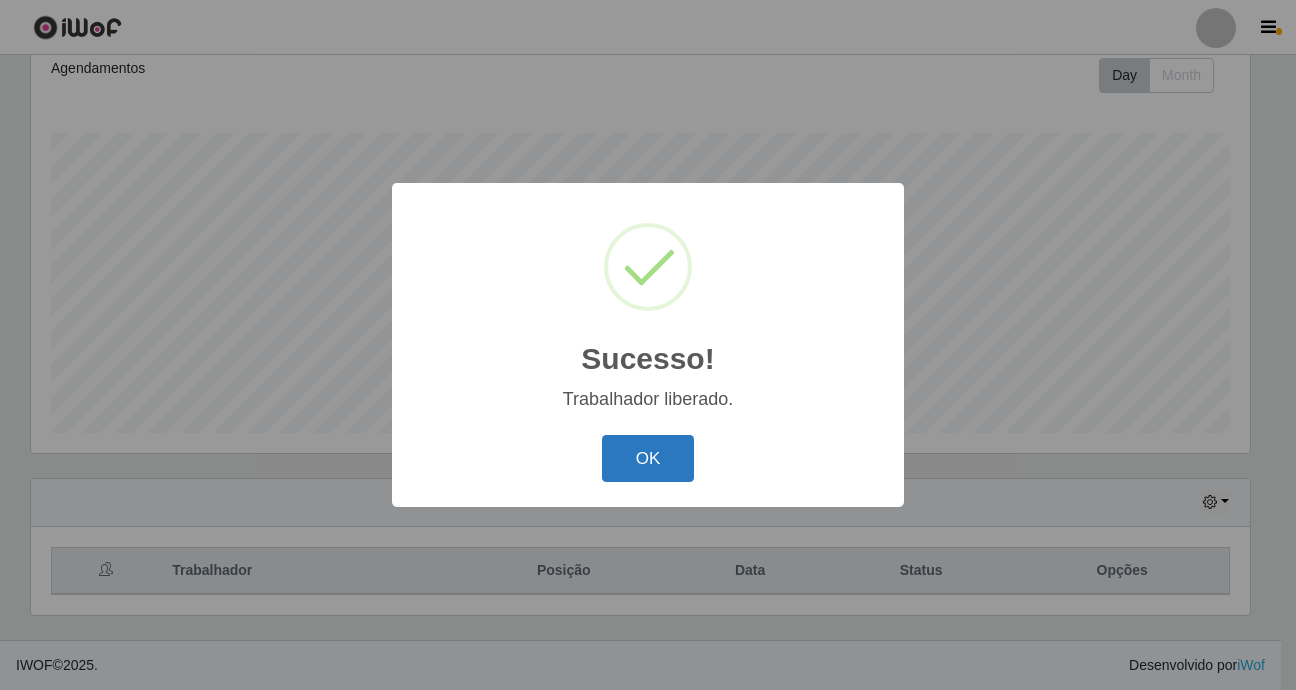 click on "OK" at bounding box center (648, 458) 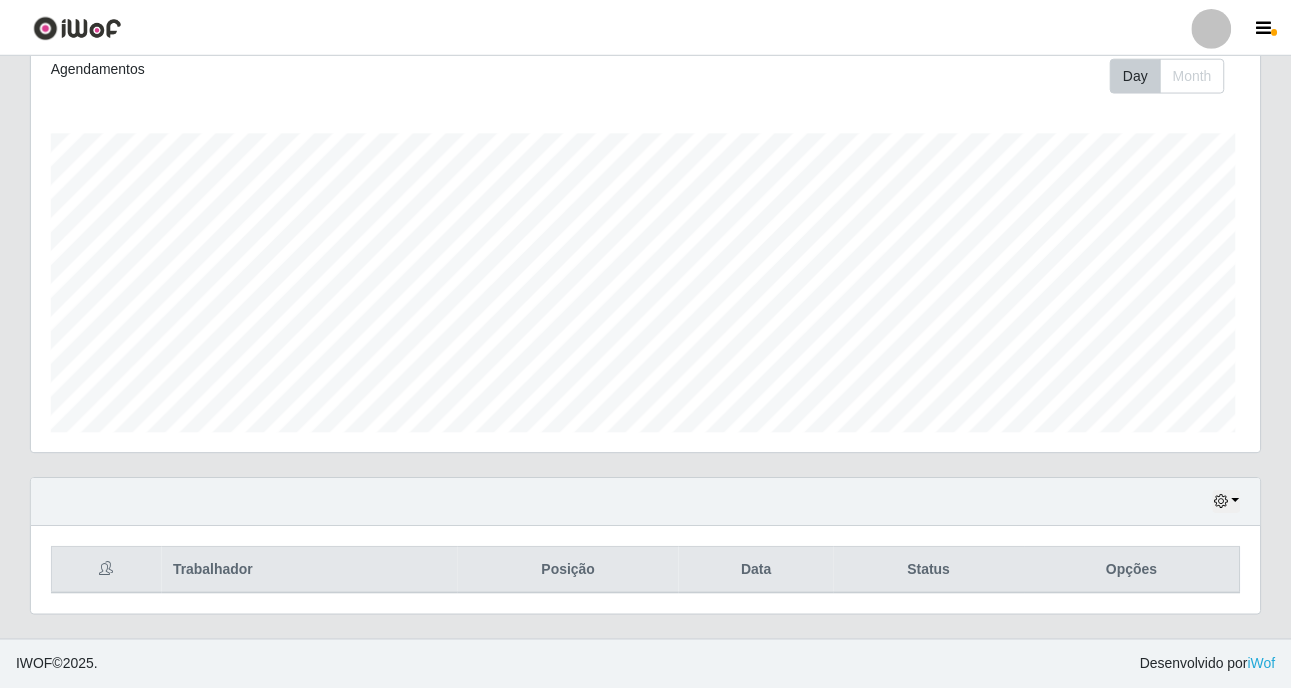 scroll, scrollTop: 999585, scrollLeft: 998771, axis: both 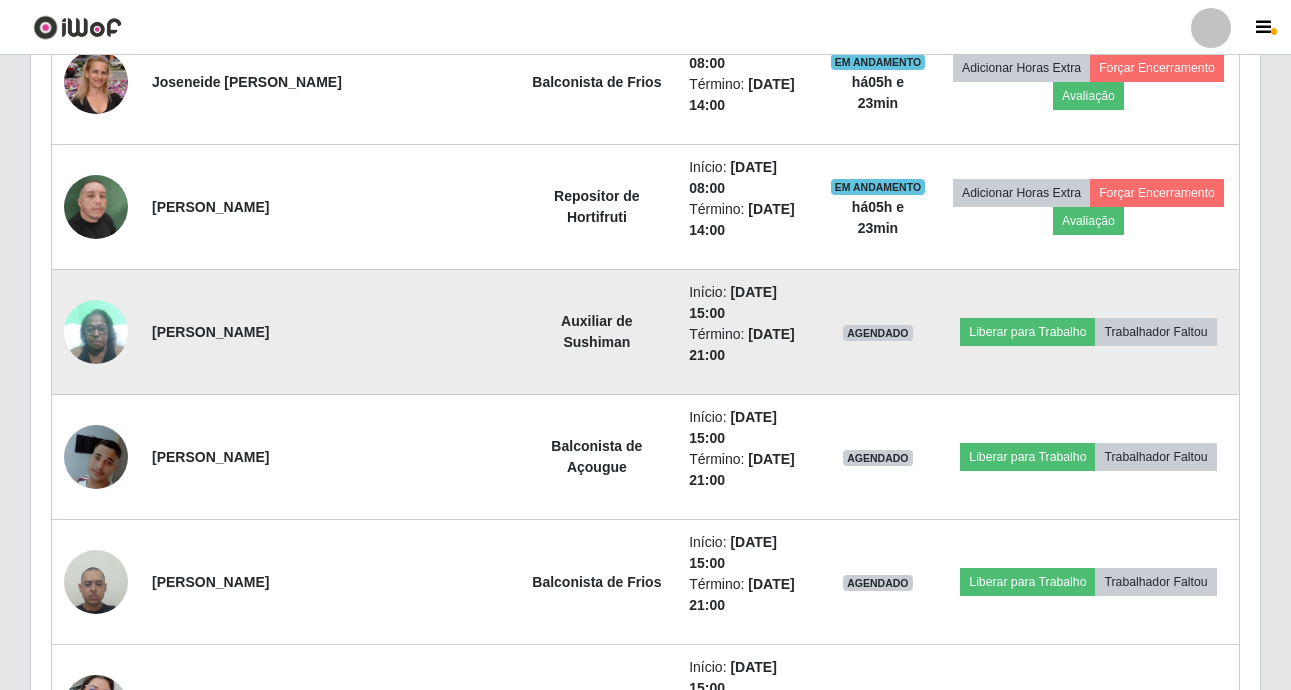 click at bounding box center (96, 331) 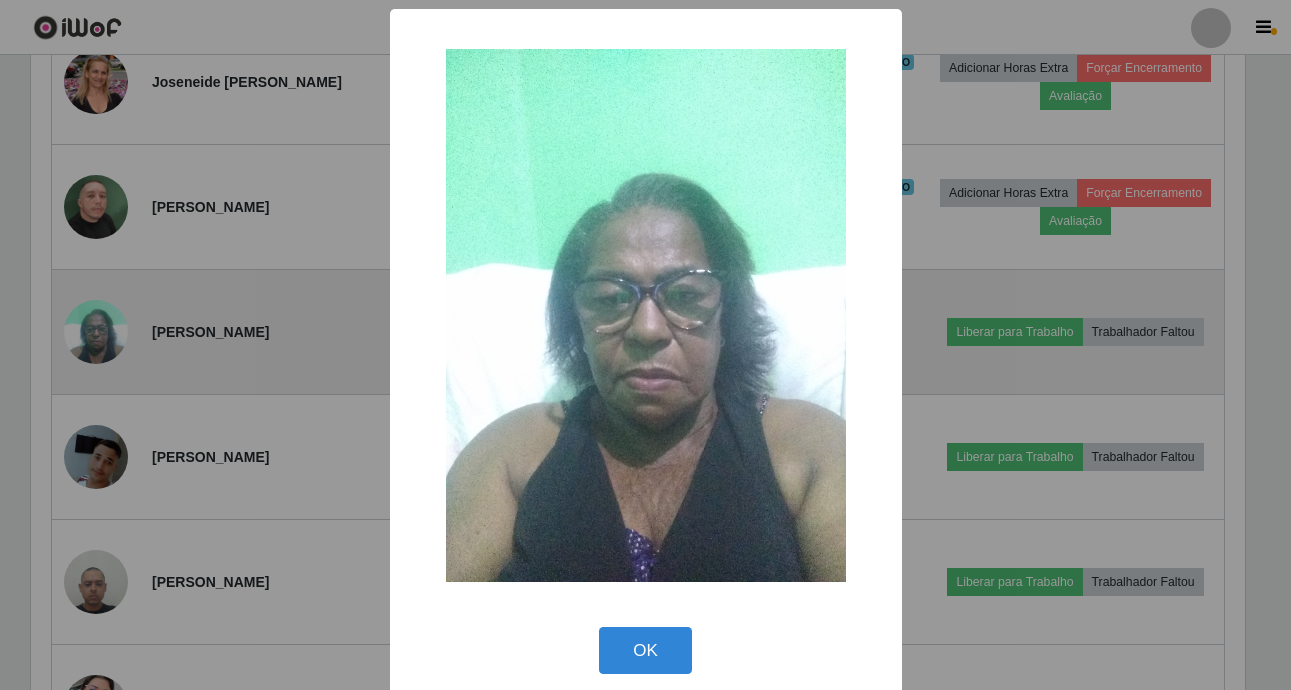 scroll, scrollTop: 999585, scrollLeft: 998781, axis: both 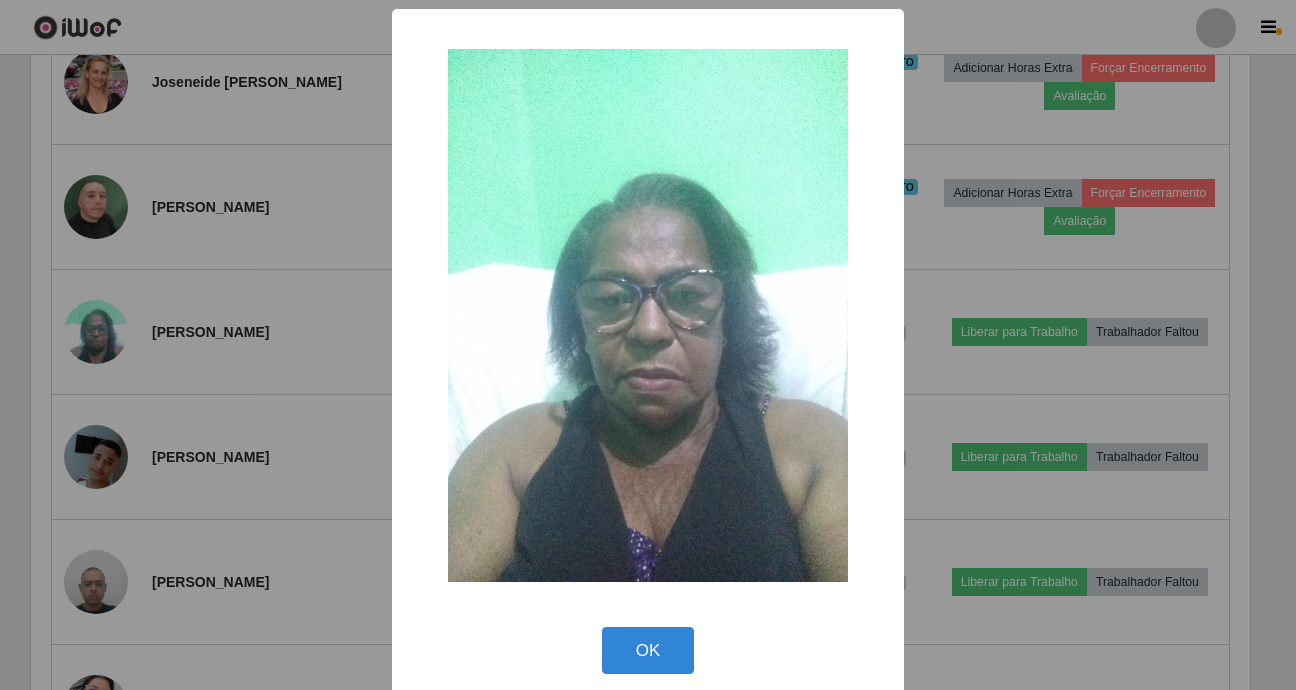 click on "OK" at bounding box center [648, 650] 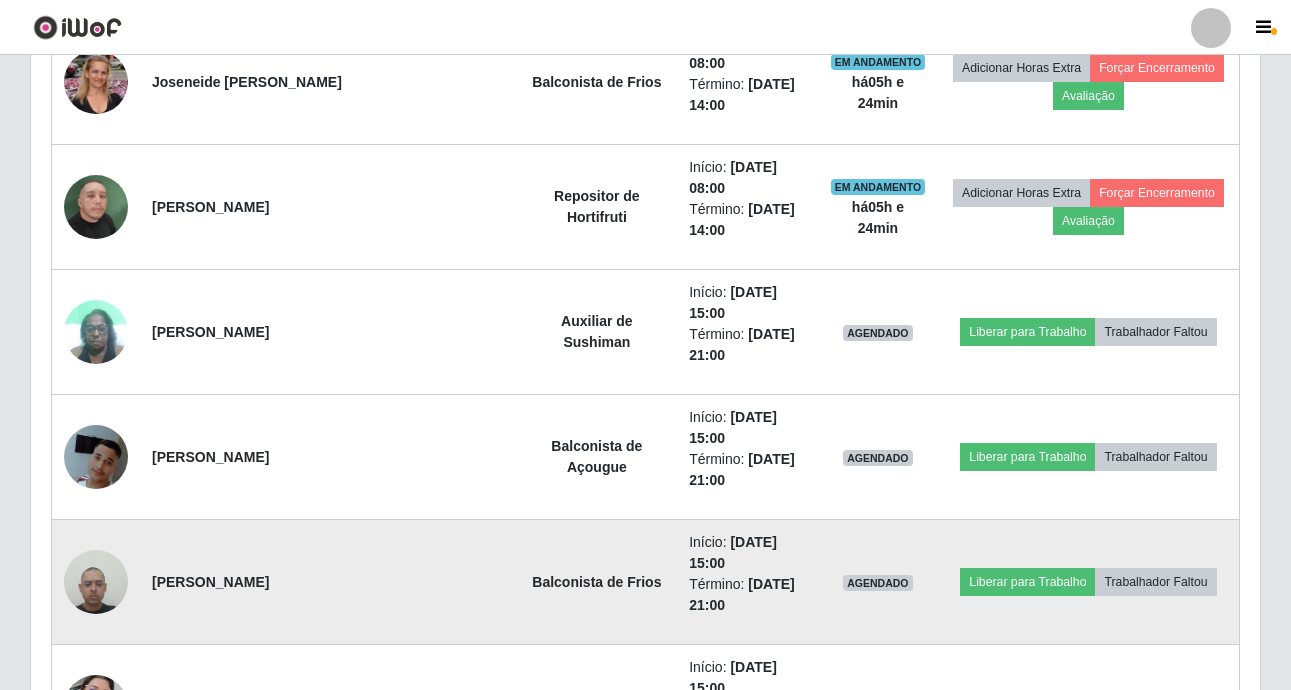 scroll, scrollTop: 999585, scrollLeft: 998771, axis: both 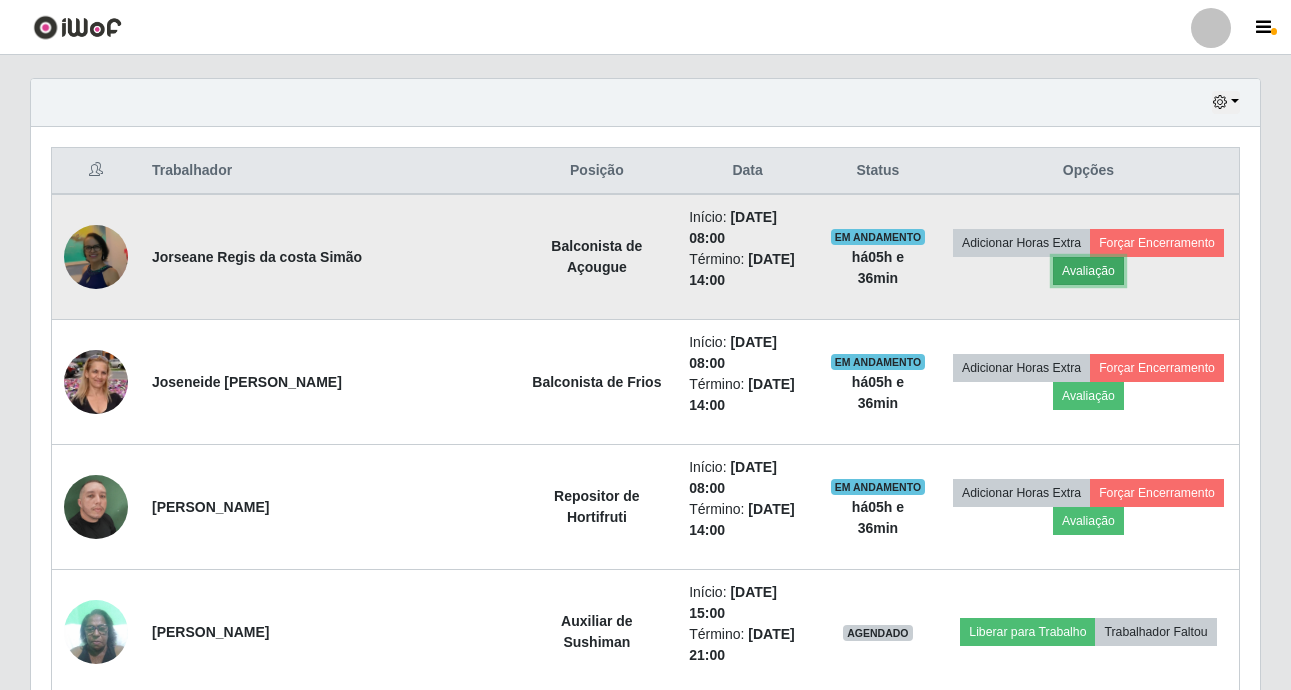 click on "Avaliação" at bounding box center (1088, 271) 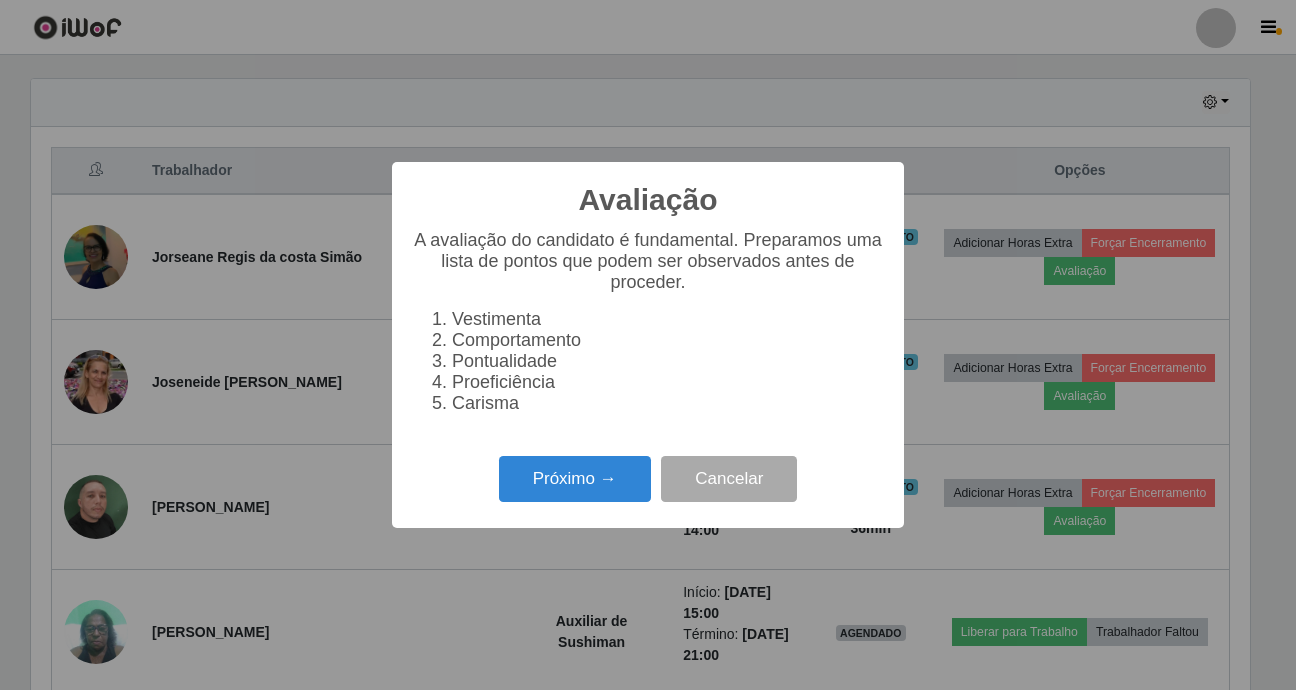 scroll, scrollTop: 999585, scrollLeft: 998781, axis: both 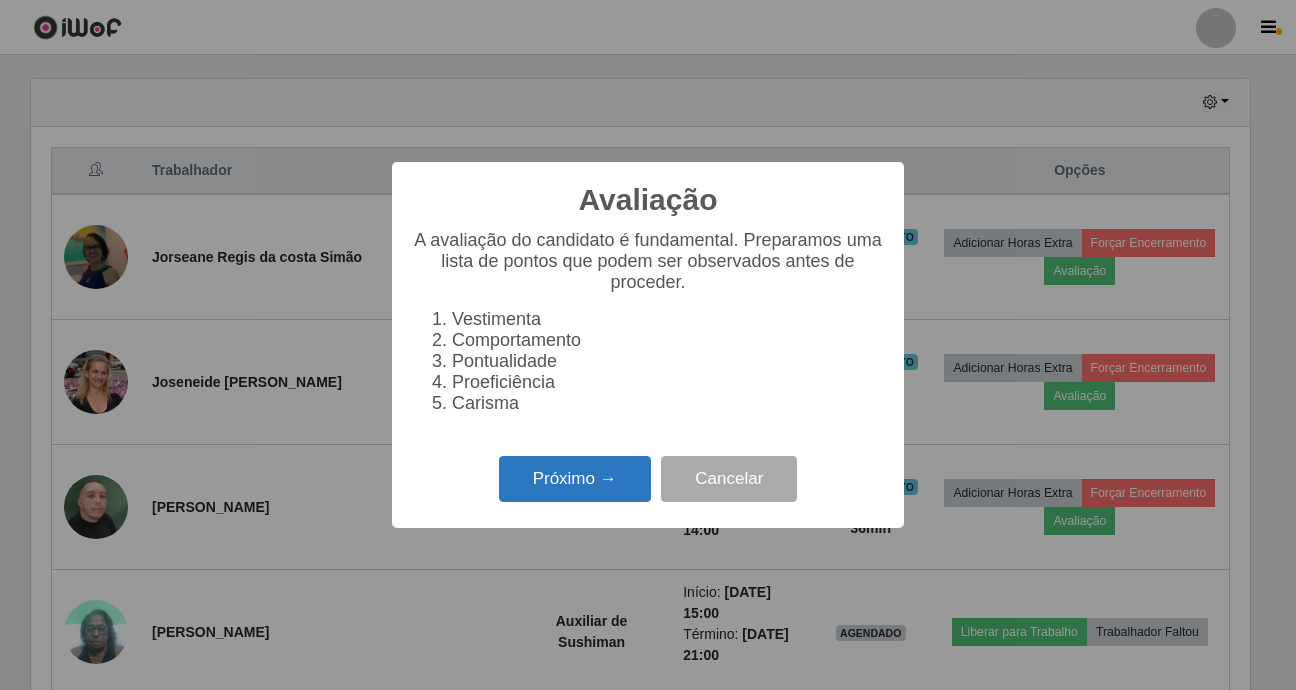 click on "Próximo →" at bounding box center [575, 479] 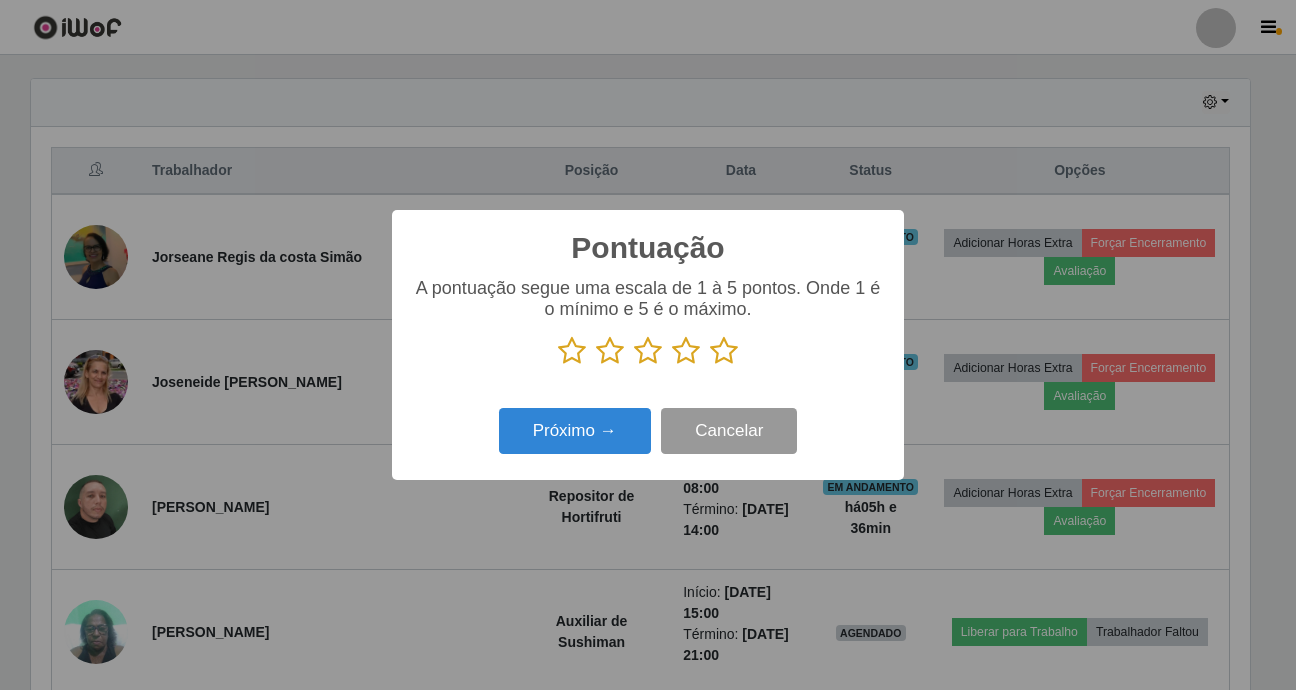 scroll, scrollTop: 999585, scrollLeft: 998781, axis: both 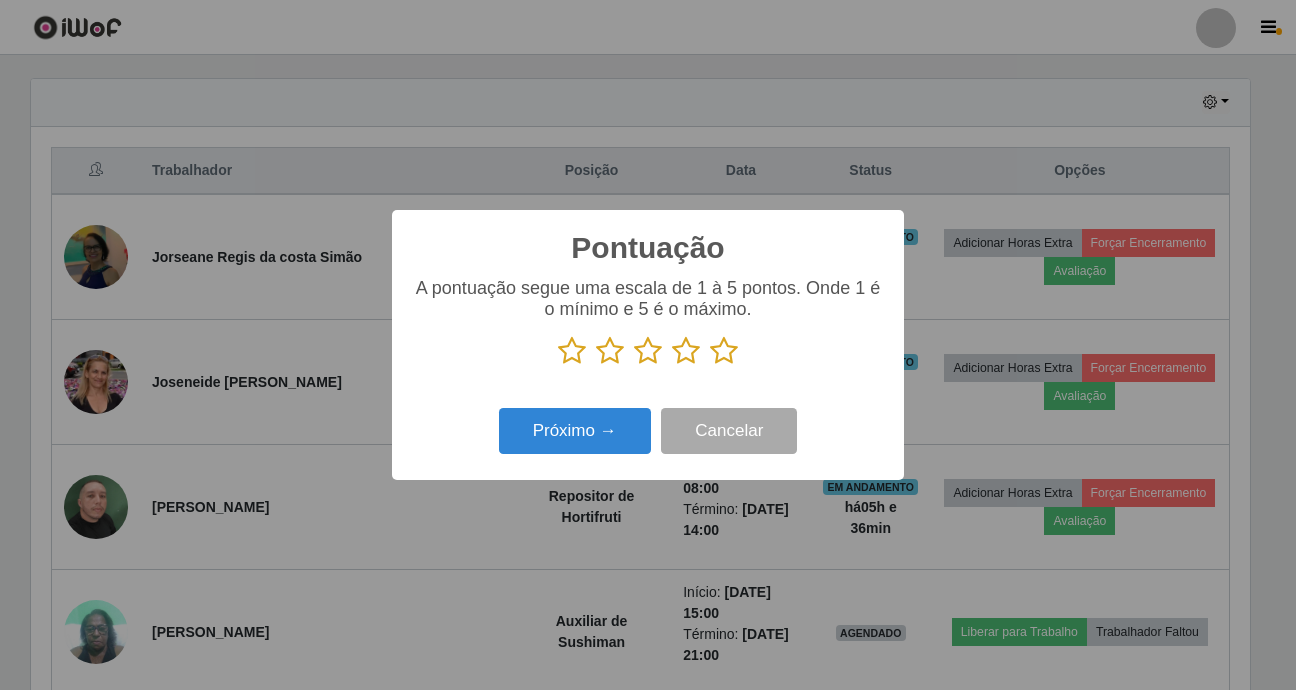 click at bounding box center [724, 351] 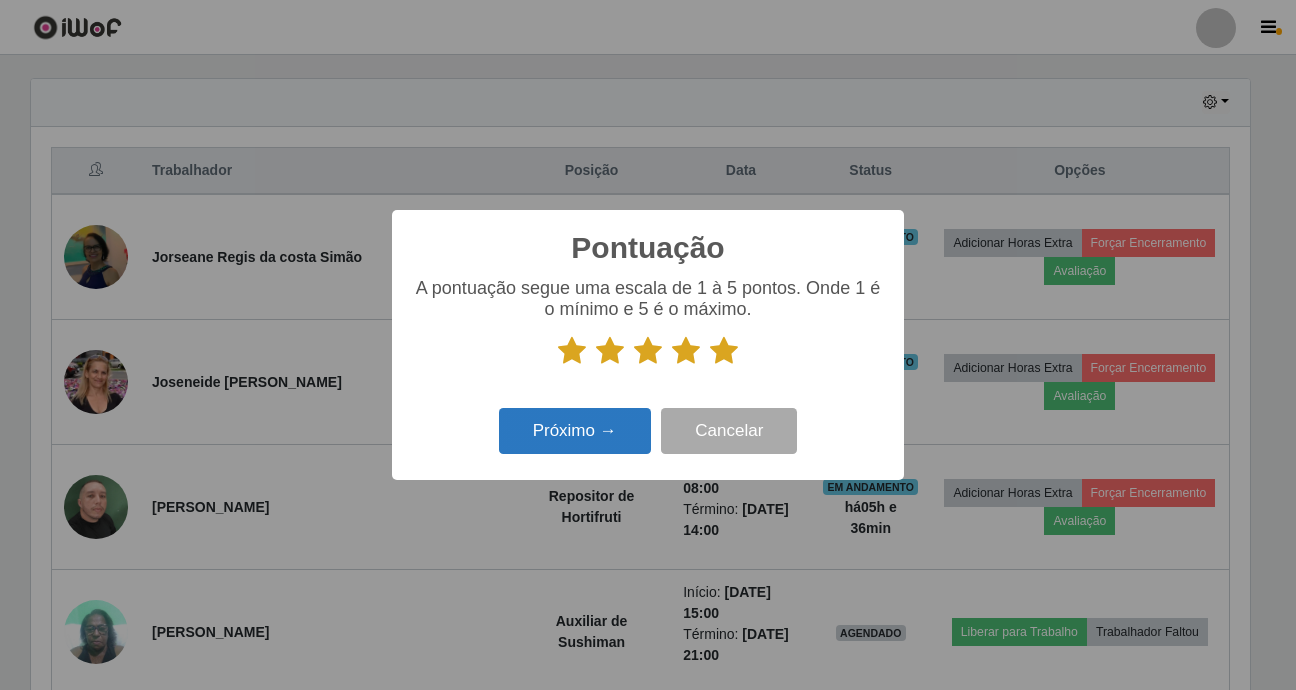 drag, startPoint x: 498, startPoint y: 456, endPoint x: 508, endPoint y: 439, distance: 19.723083 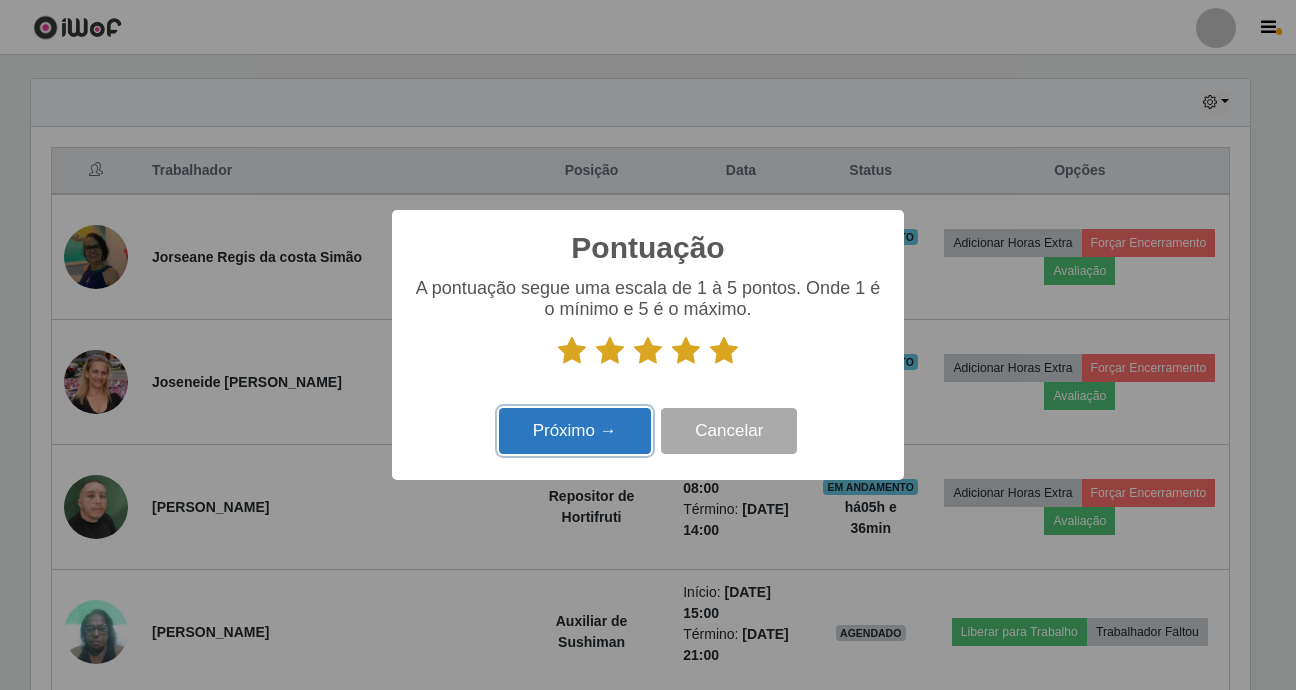 click on "Próximo →" at bounding box center (575, 431) 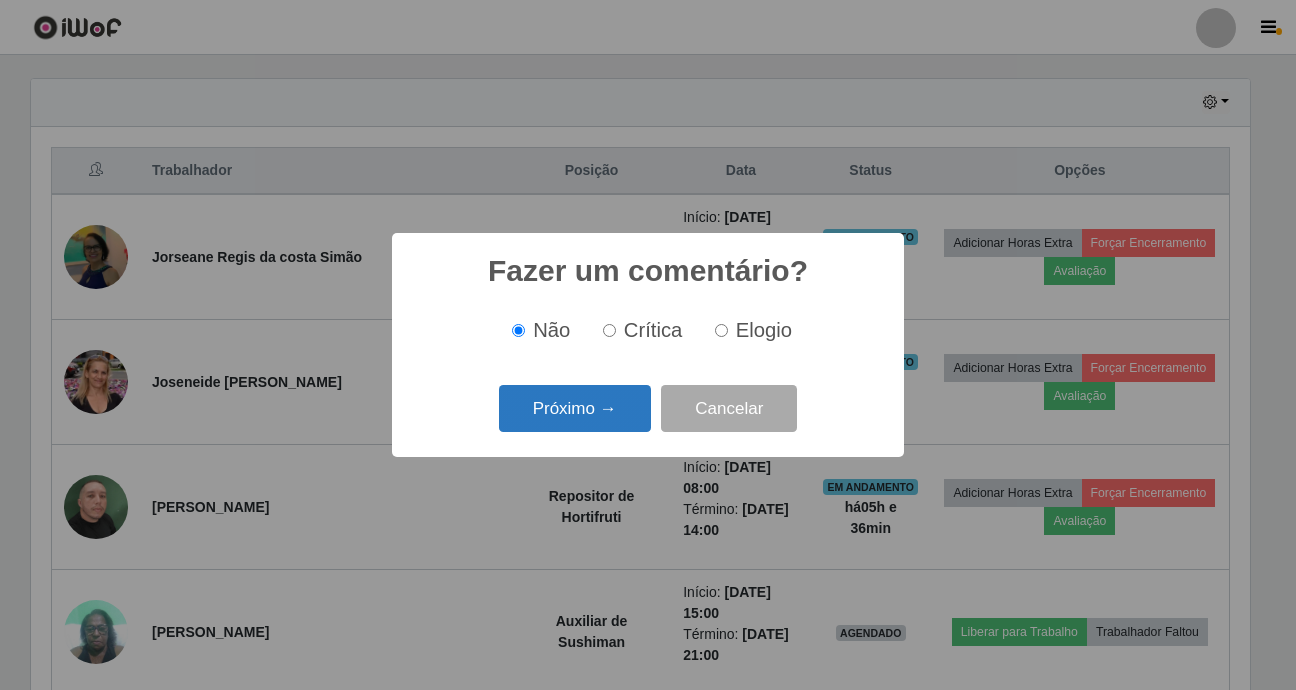 click on "Próximo →" at bounding box center [575, 408] 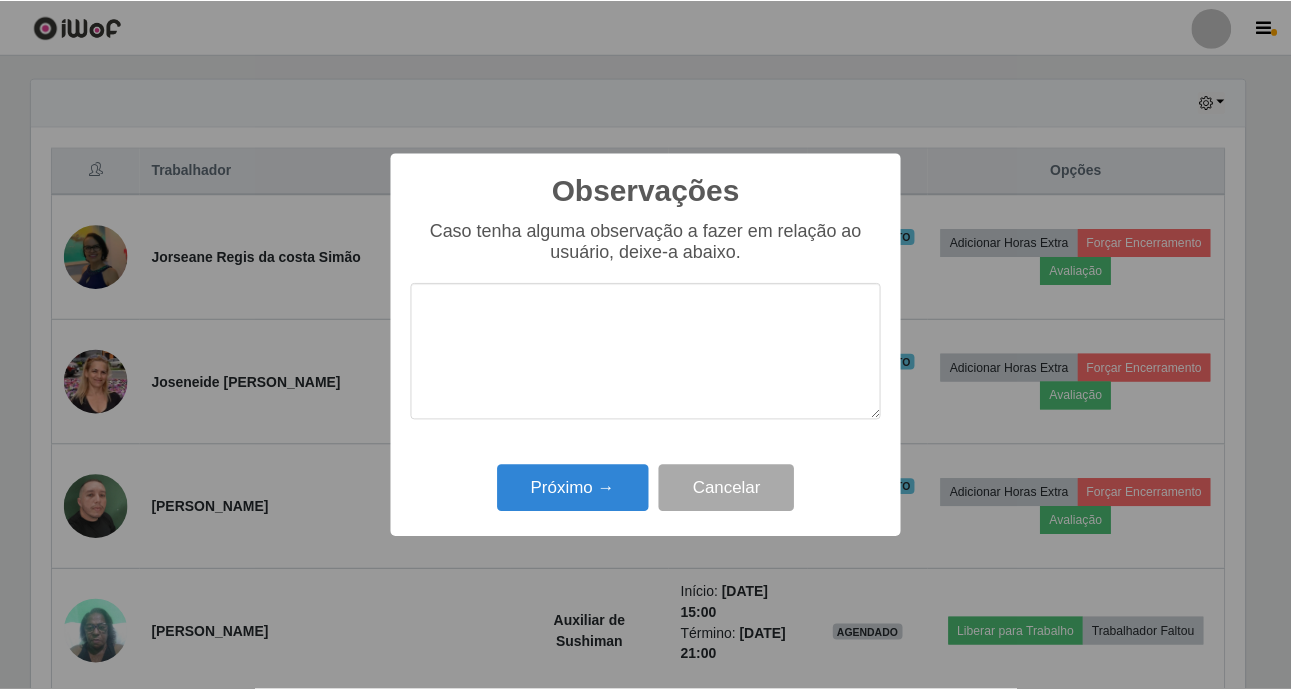 scroll, scrollTop: 999585, scrollLeft: 998781, axis: both 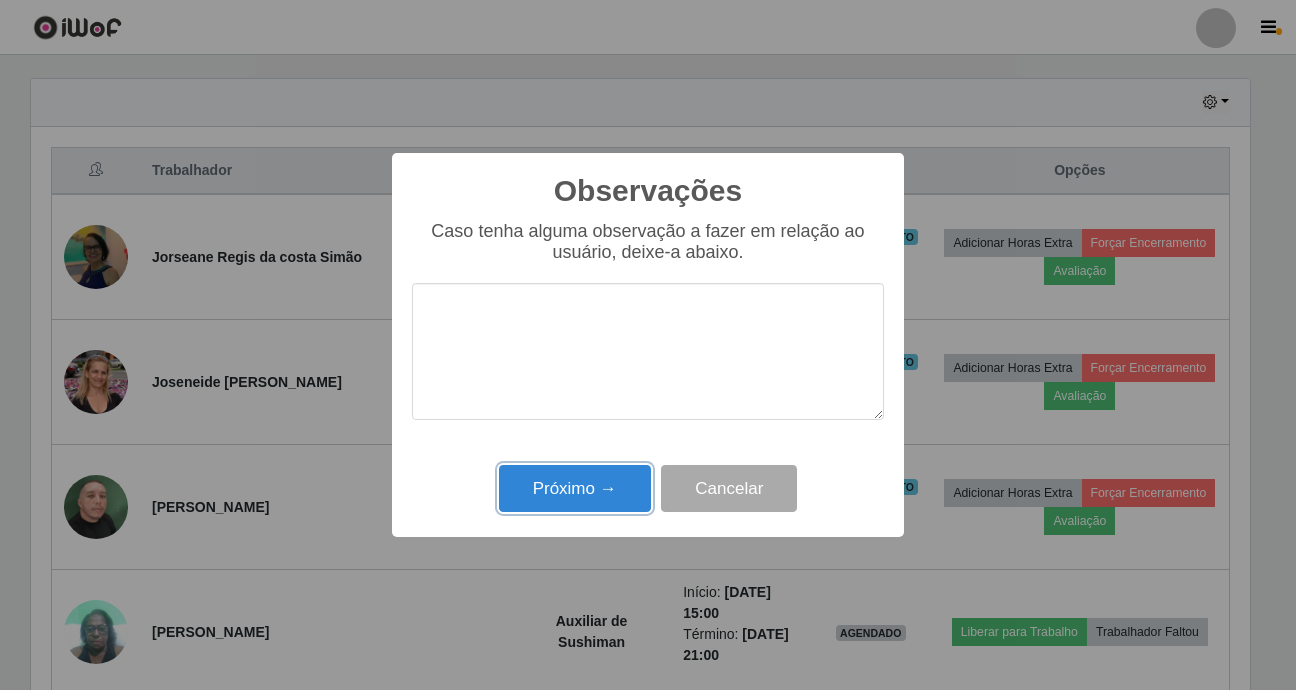 drag, startPoint x: 523, startPoint y: 481, endPoint x: 638, endPoint y: 477, distance: 115.06954 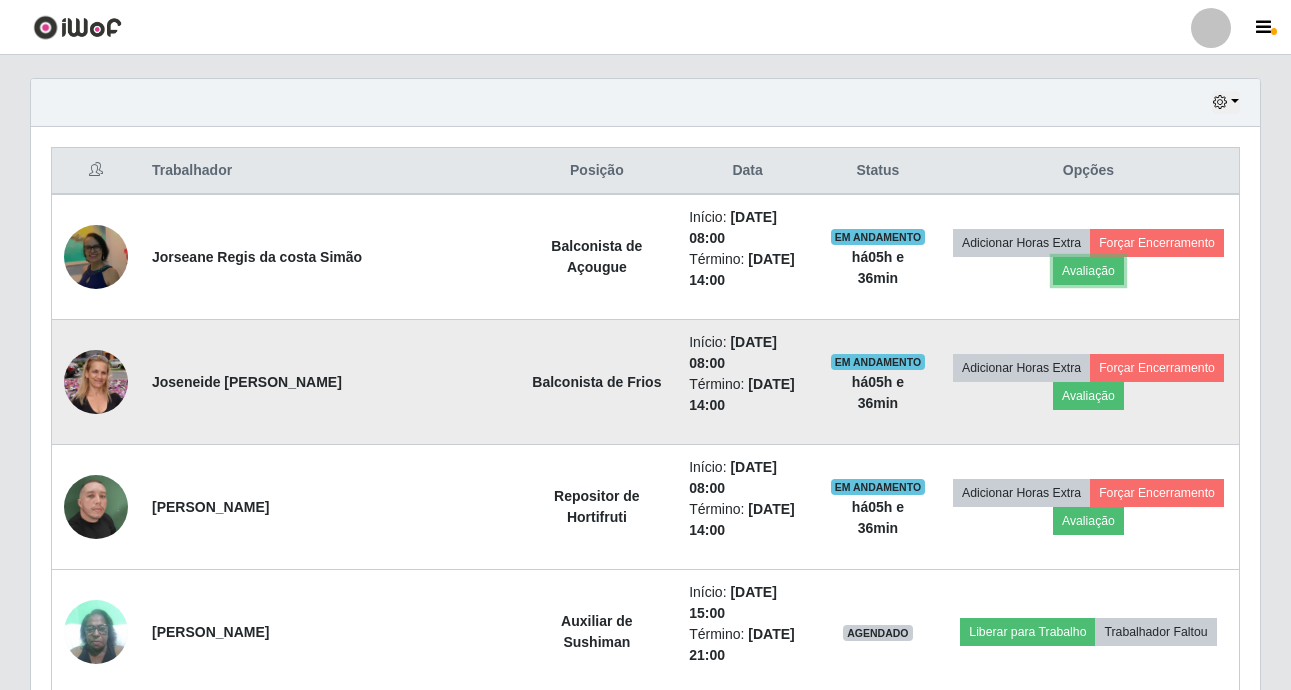 scroll, scrollTop: 999585, scrollLeft: 998771, axis: both 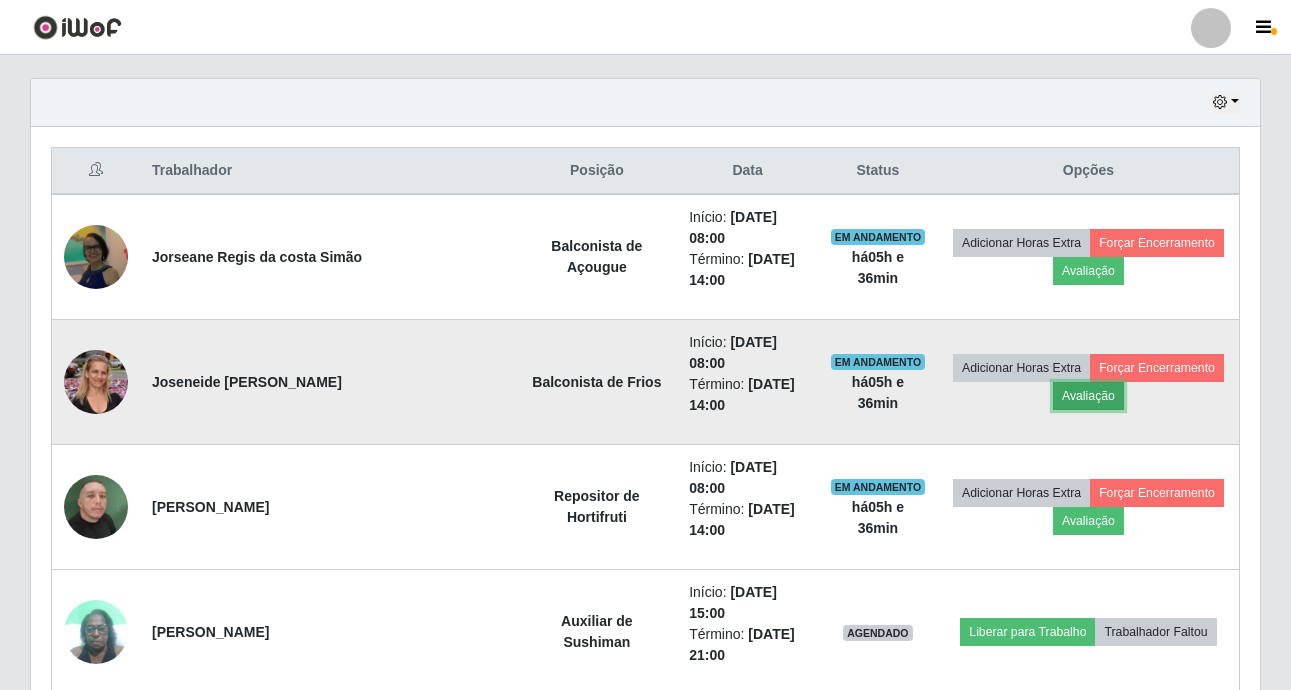 click on "Avaliação" at bounding box center [1088, 396] 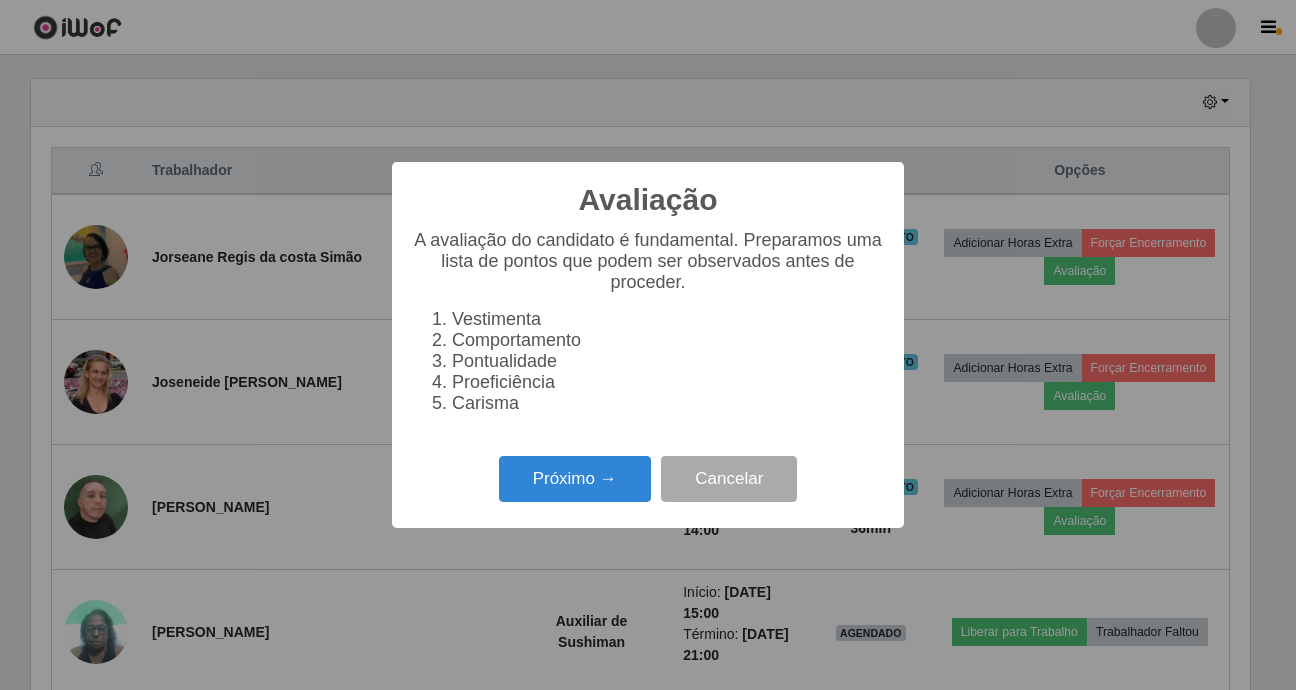 scroll, scrollTop: 999585, scrollLeft: 998781, axis: both 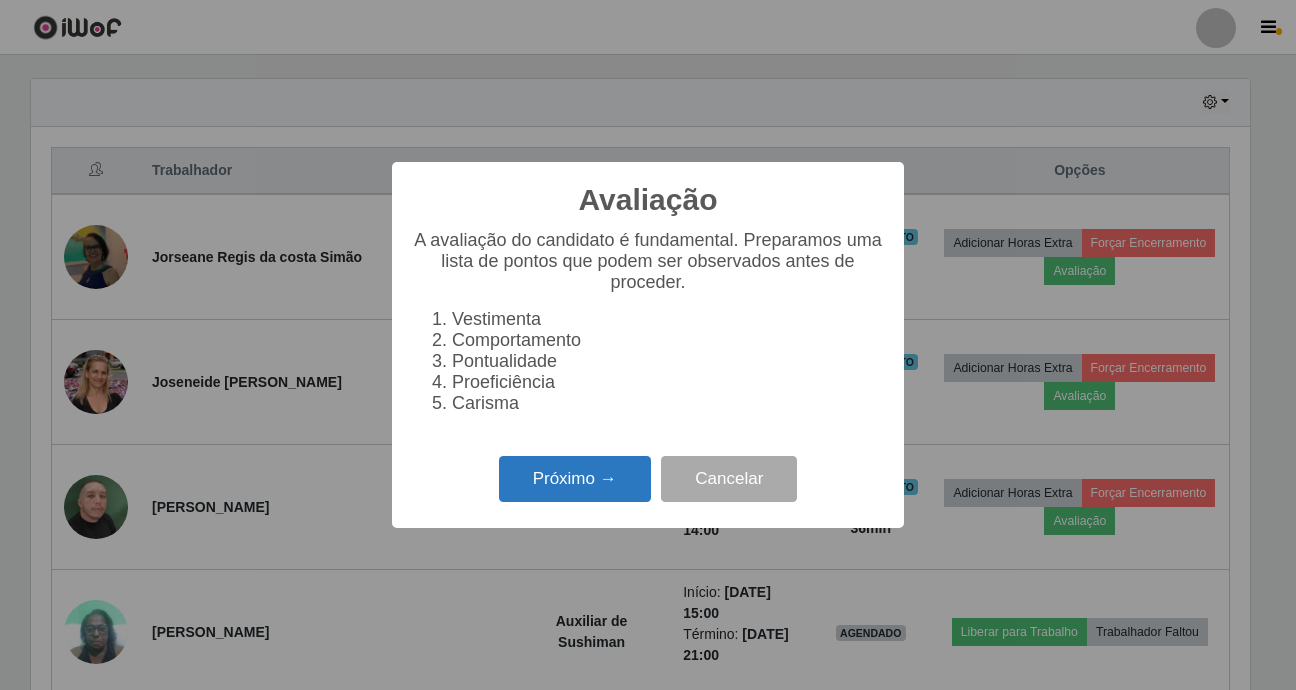 click on "Próximo →" at bounding box center [575, 479] 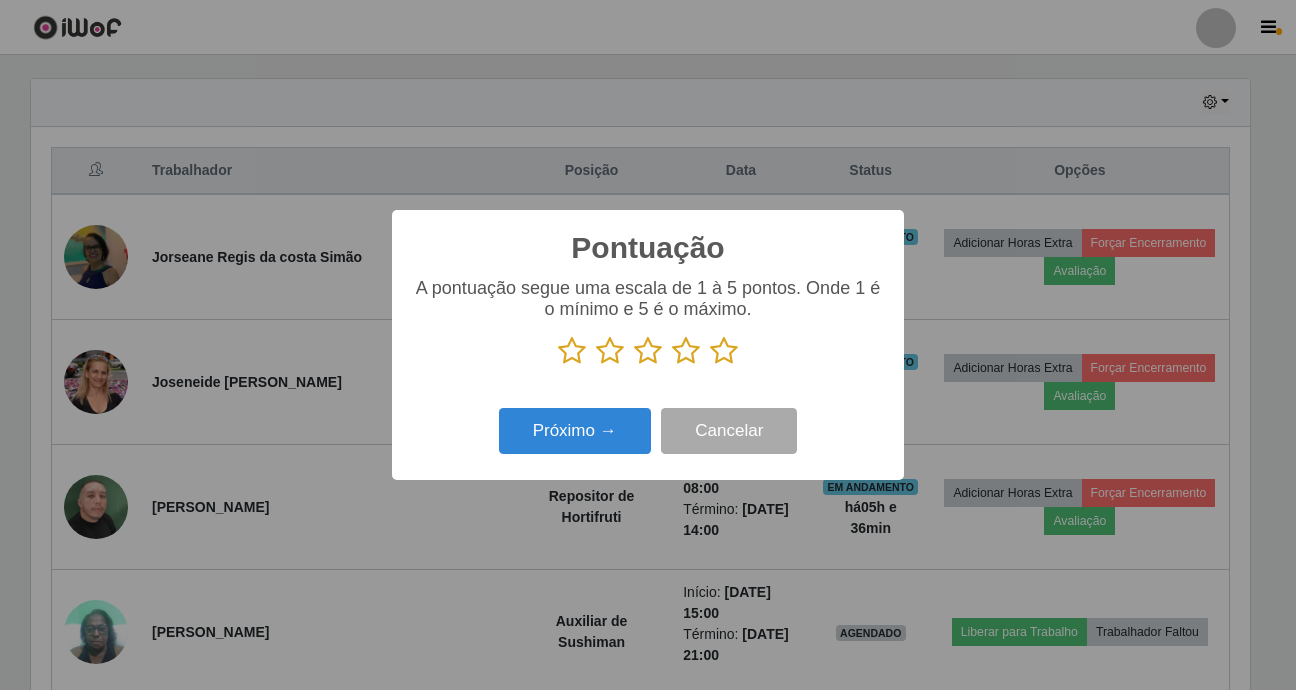 scroll, scrollTop: 999585, scrollLeft: 998781, axis: both 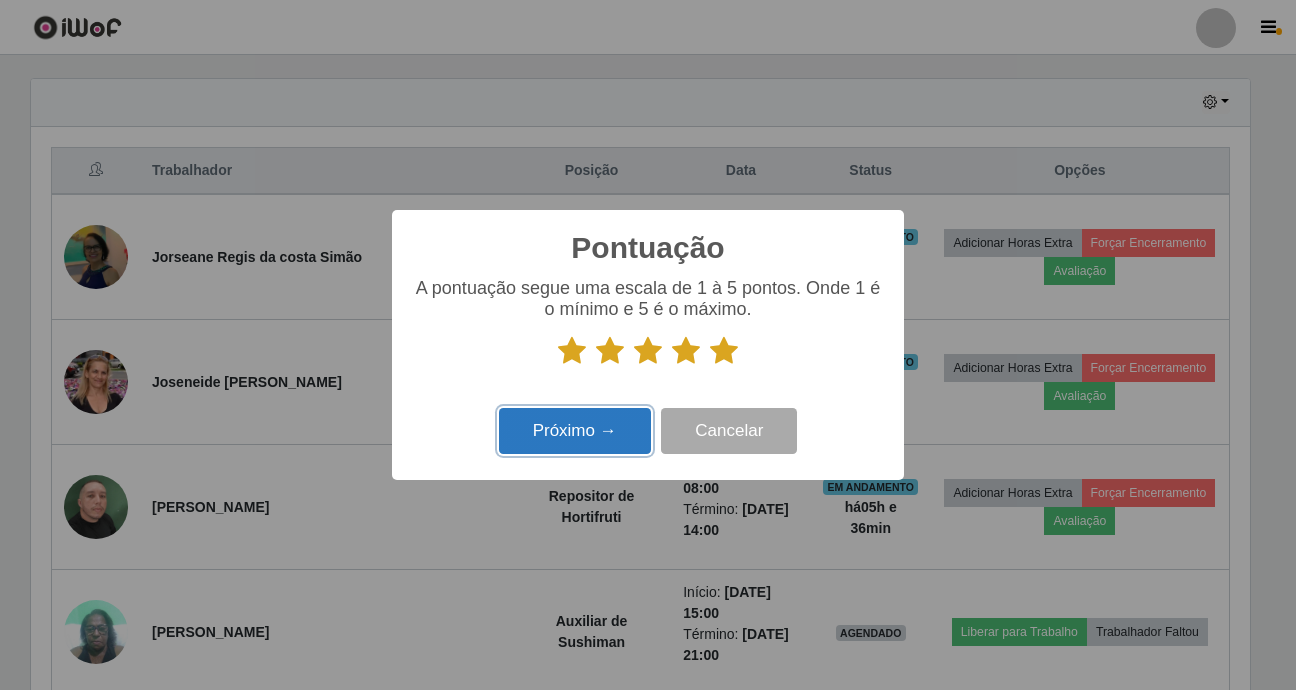 click on "Próximo →" at bounding box center (575, 431) 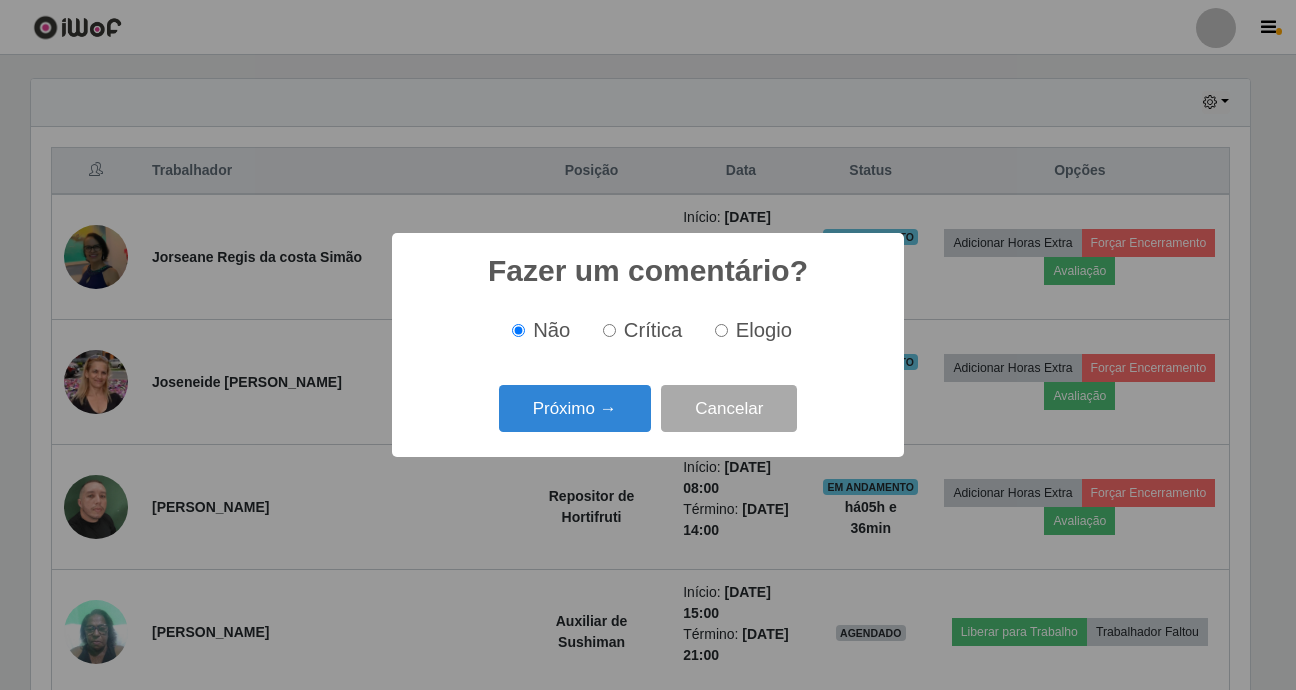 click on "Próximo →" at bounding box center [575, 408] 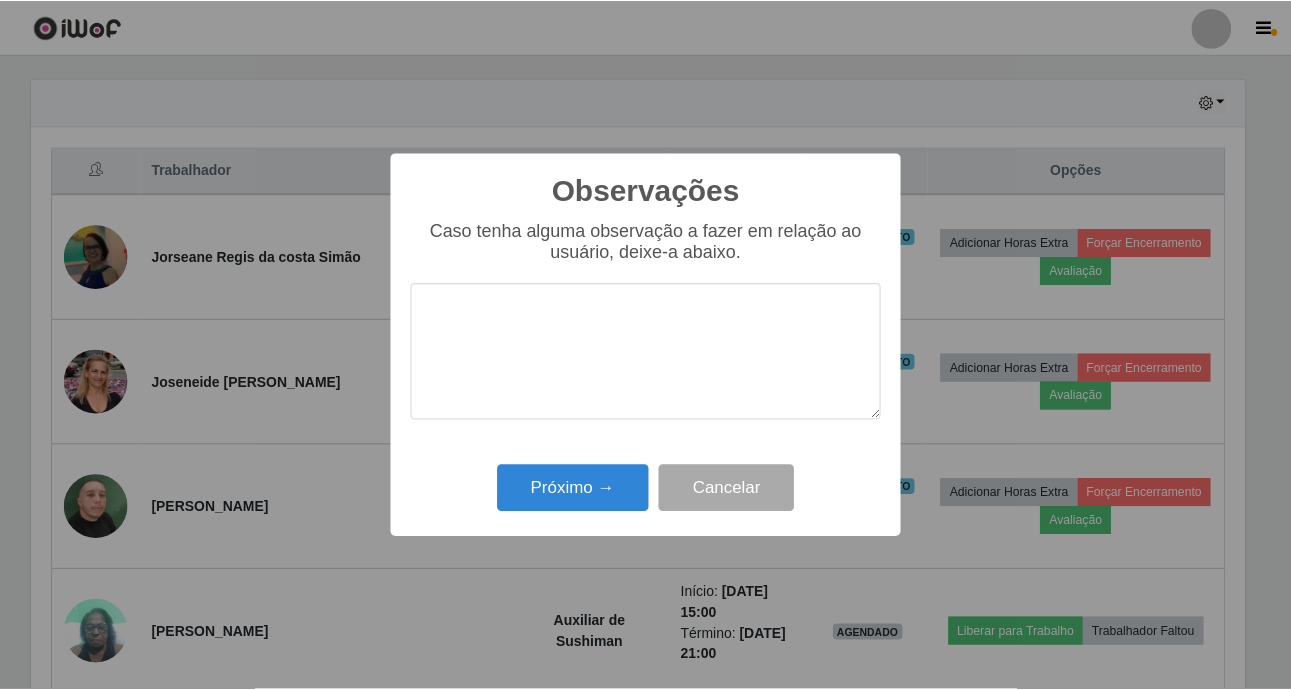 scroll, scrollTop: 999585, scrollLeft: 998781, axis: both 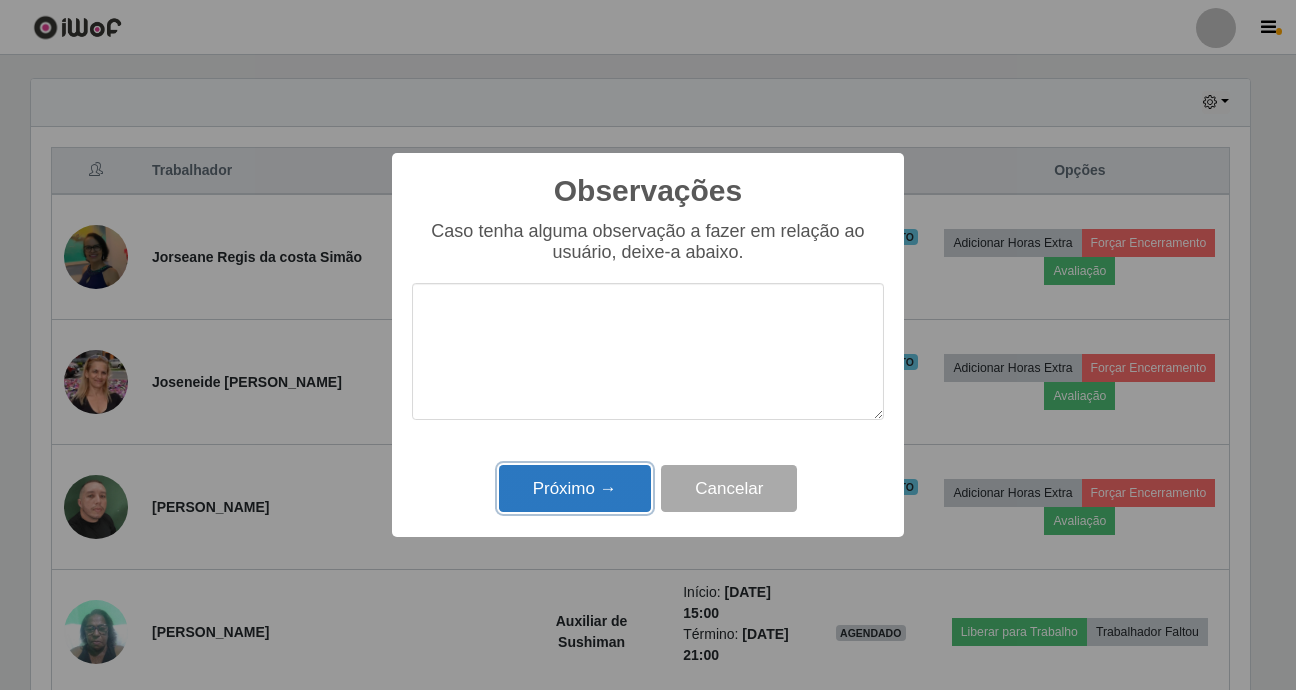 click on "Próximo →" at bounding box center (575, 488) 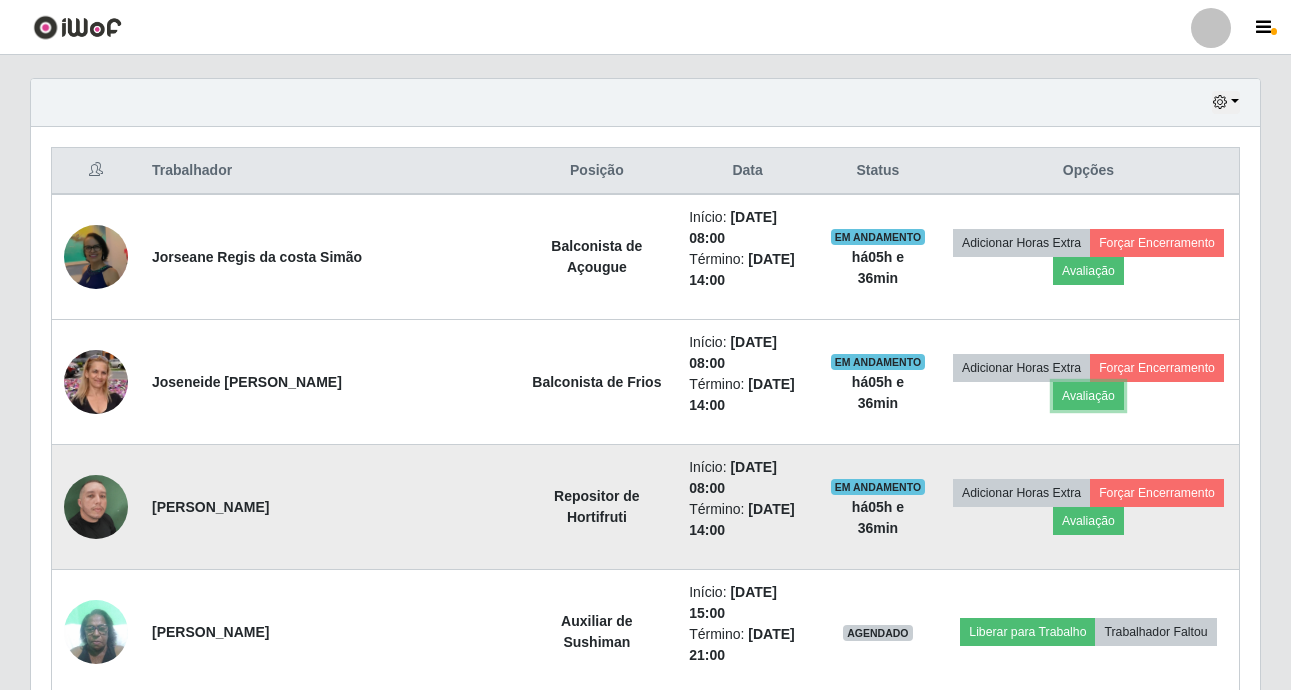 scroll, scrollTop: 999585, scrollLeft: 998771, axis: both 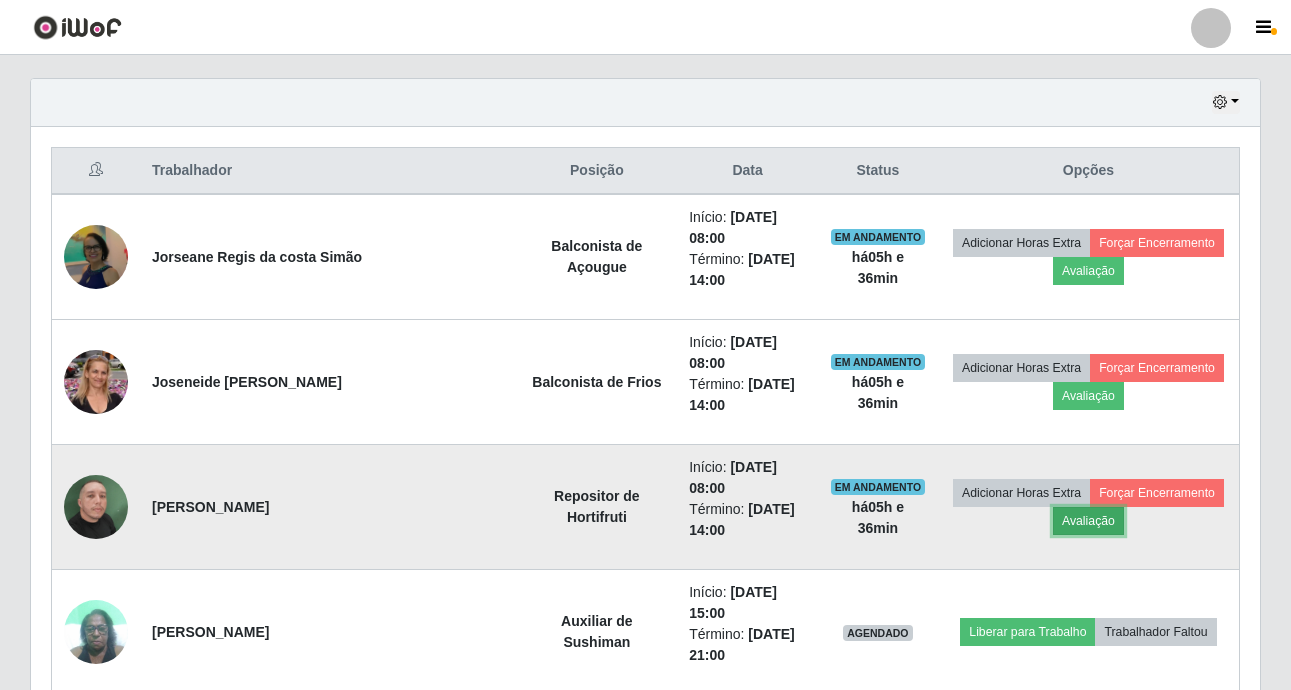 click on "Avaliação" at bounding box center [1088, 521] 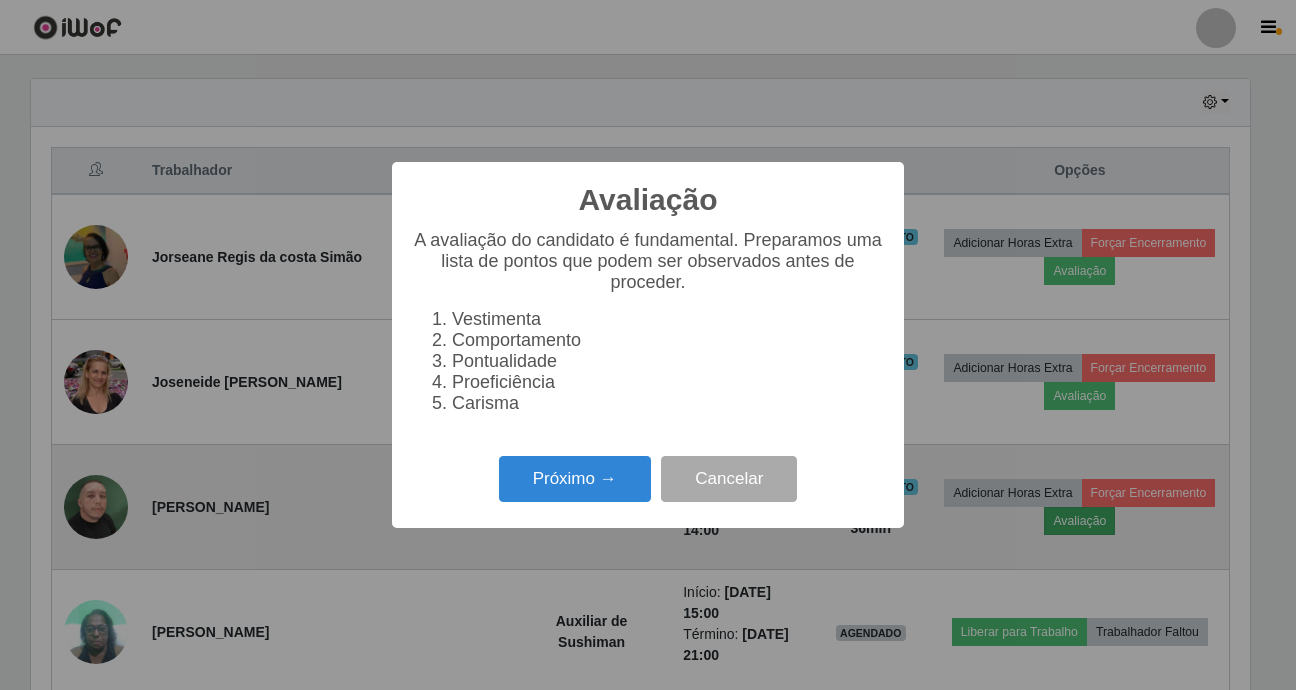 scroll, scrollTop: 999585, scrollLeft: 998781, axis: both 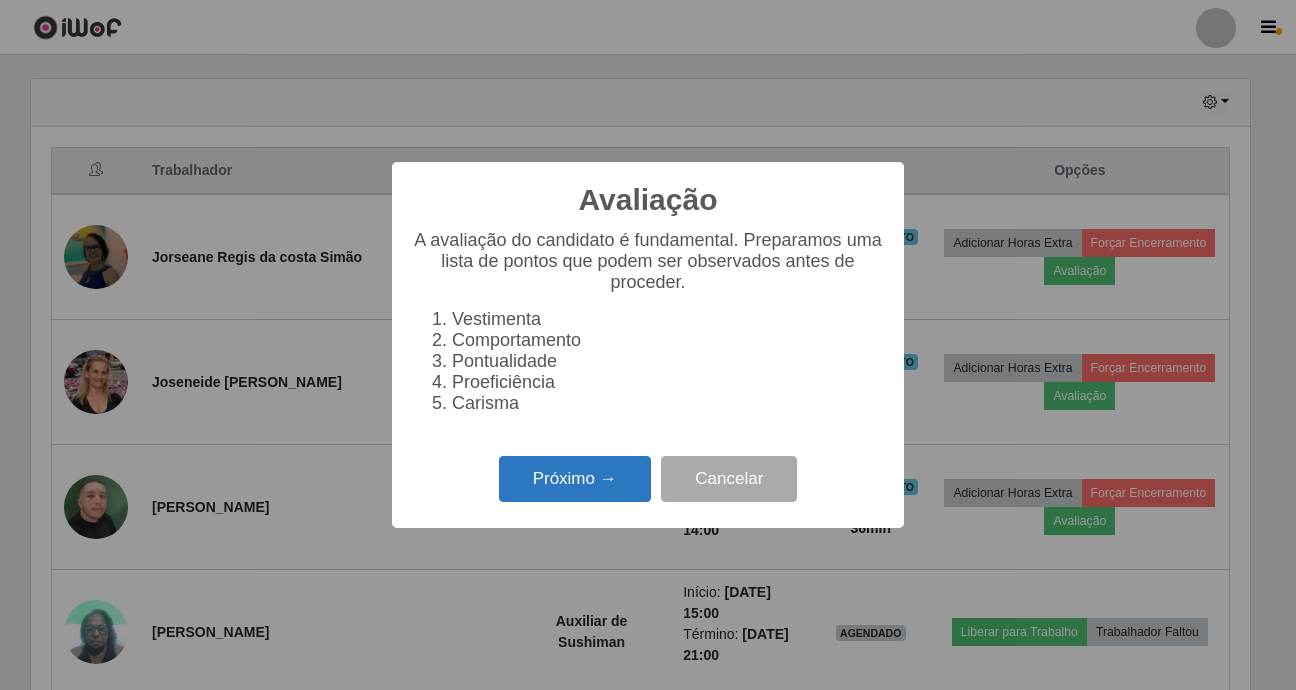 click on "Próximo →" at bounding box center [575, 479] 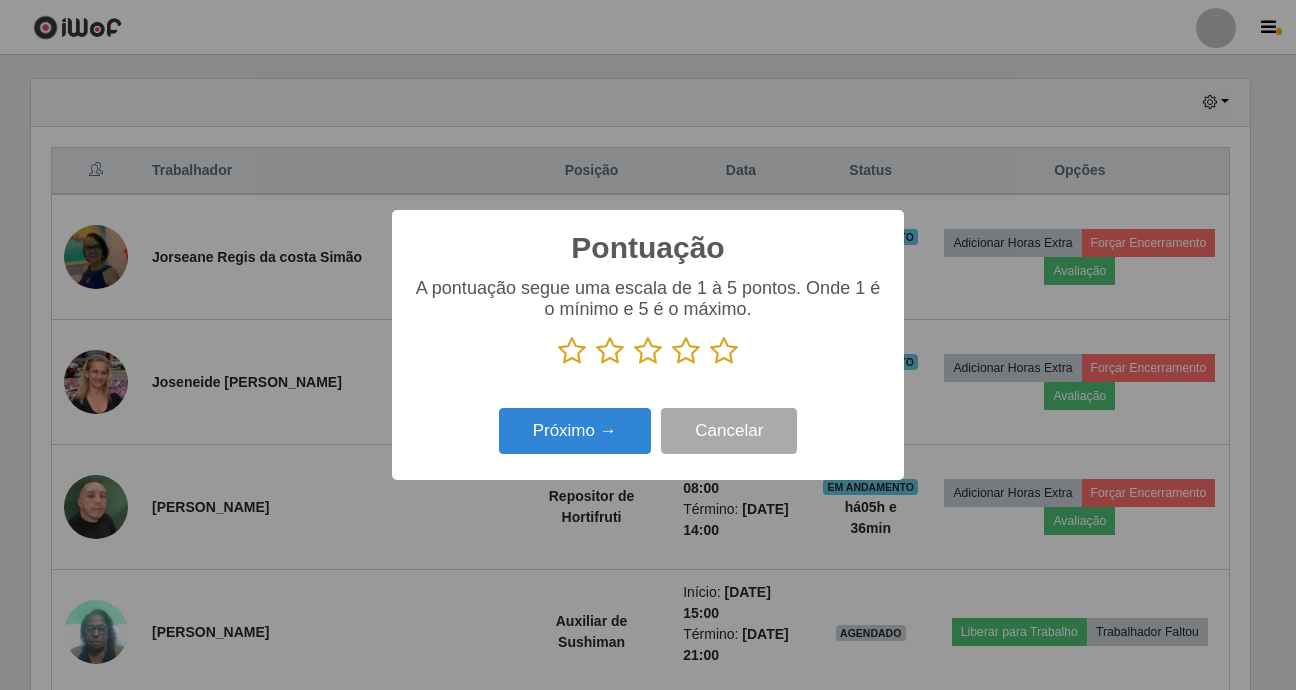 scroll, scrollTop: 999585, scrollLeft: 998781, axis: both 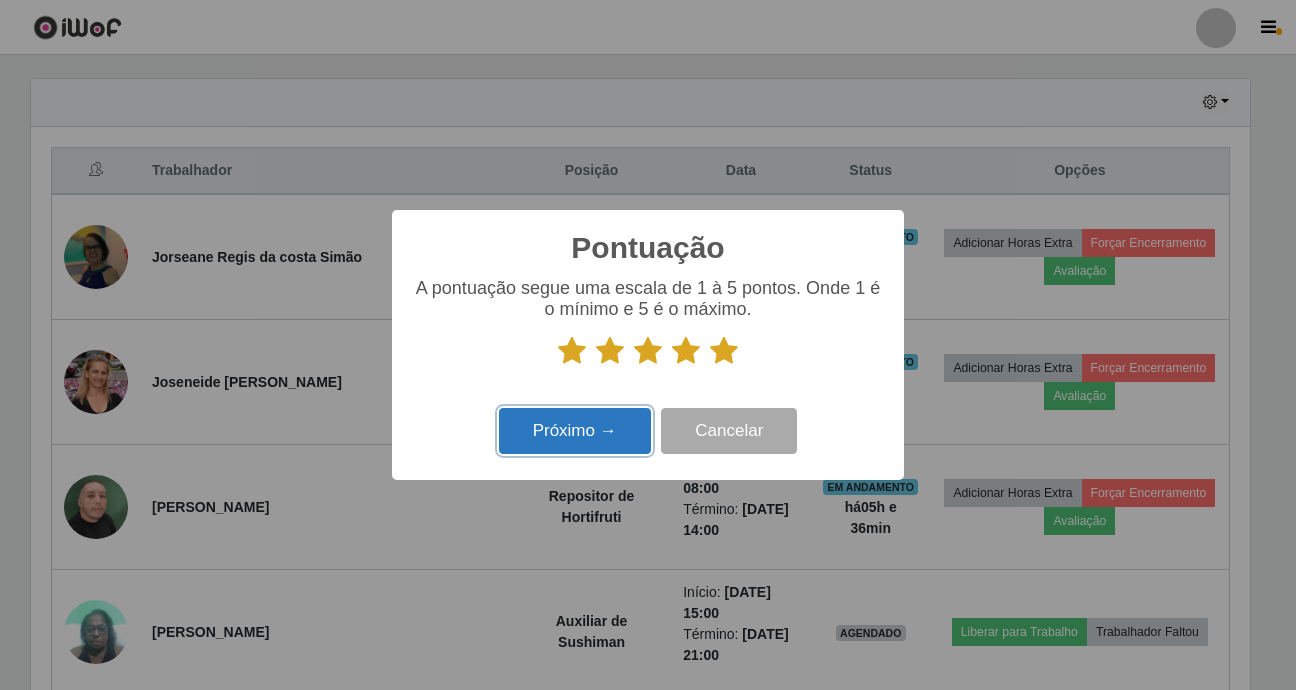 click on "Próximo →" at bounding box center [575, 431] 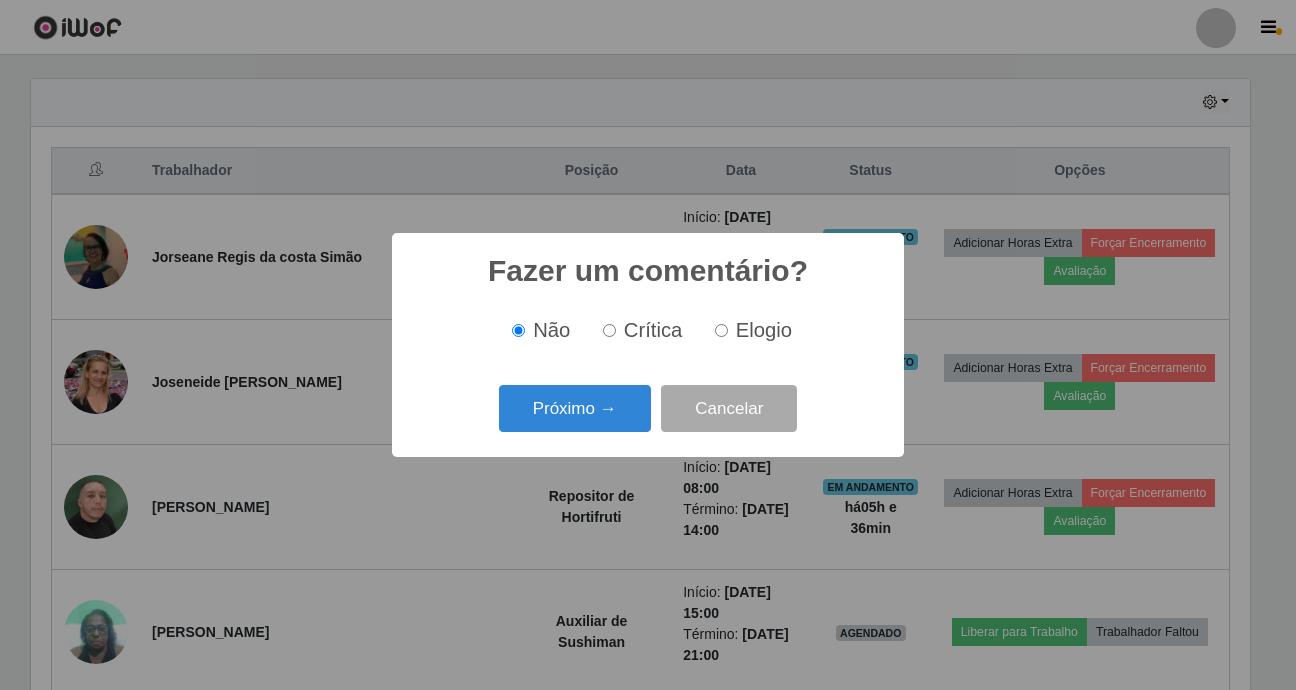 scroll, scrollTop: 999585, scrollLeft: 998781, axis: both 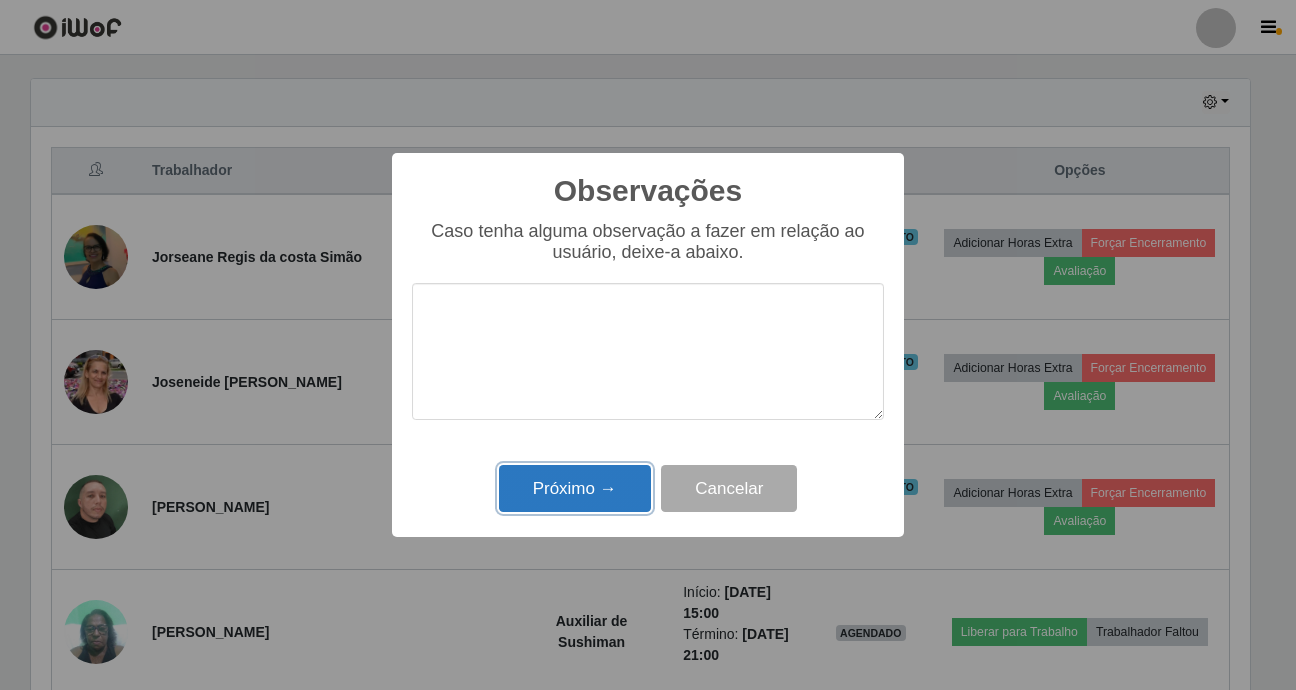 click on "Próximo →" at bounding box center (575, 488) 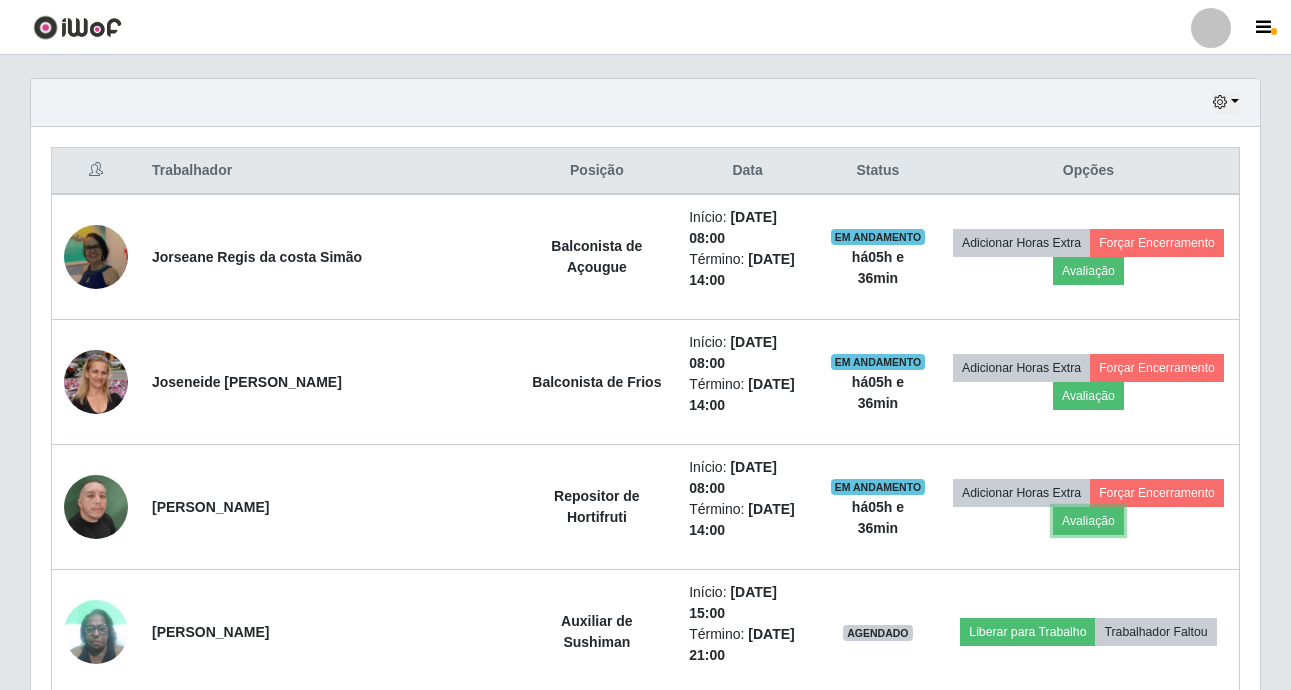 scroll, scrollTop: 999585, scrollLeft: 998771, axis: both 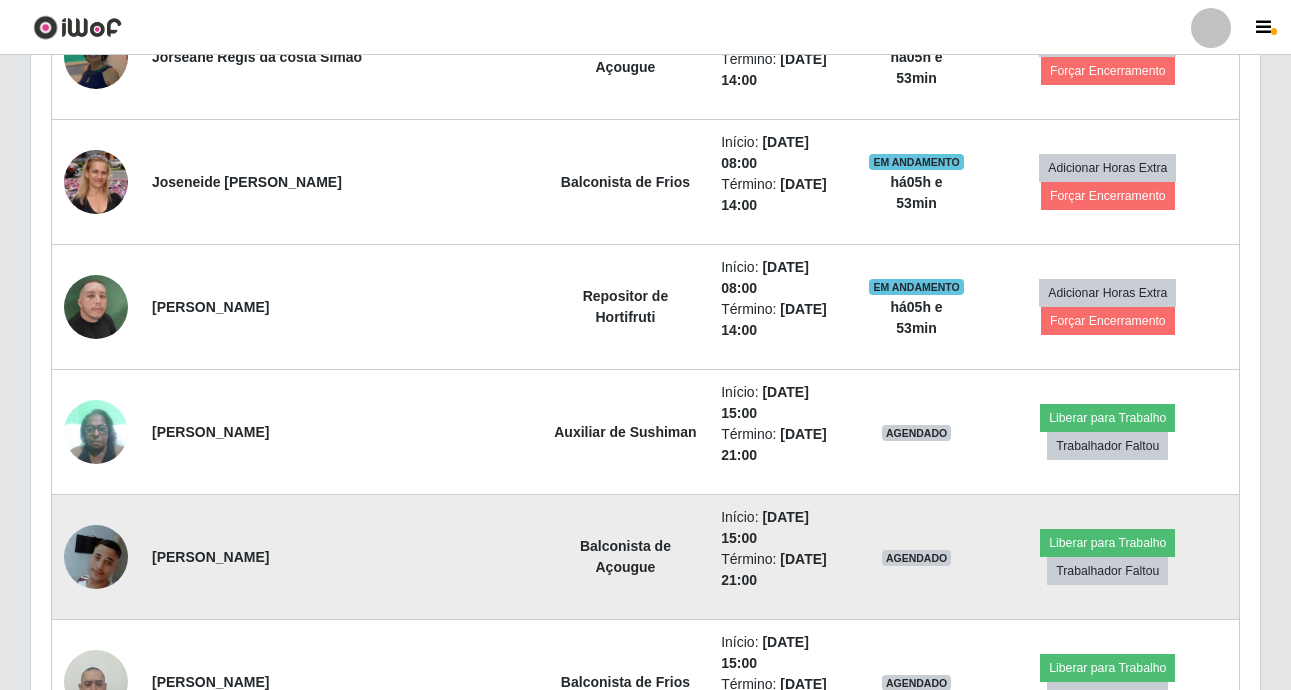 click at bounding box center [96, 557] 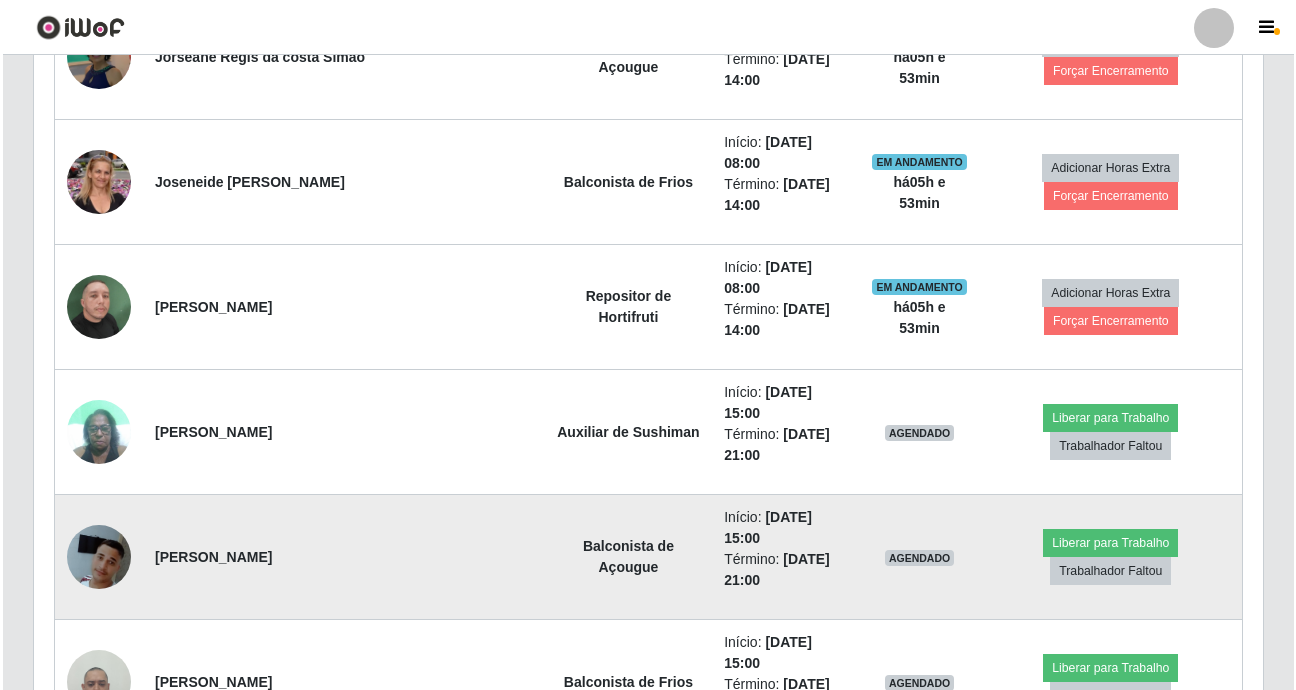 scroll, scrollTop: 415, scrollLeft: 1219, axis: both 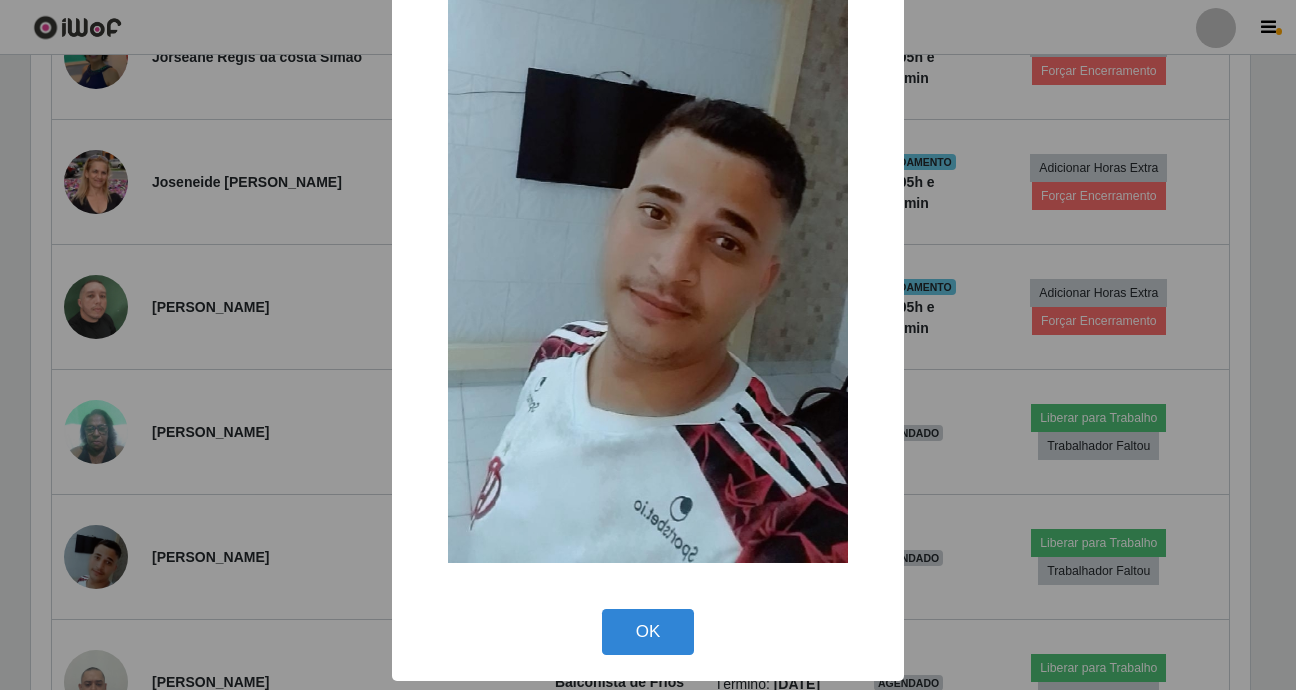 type 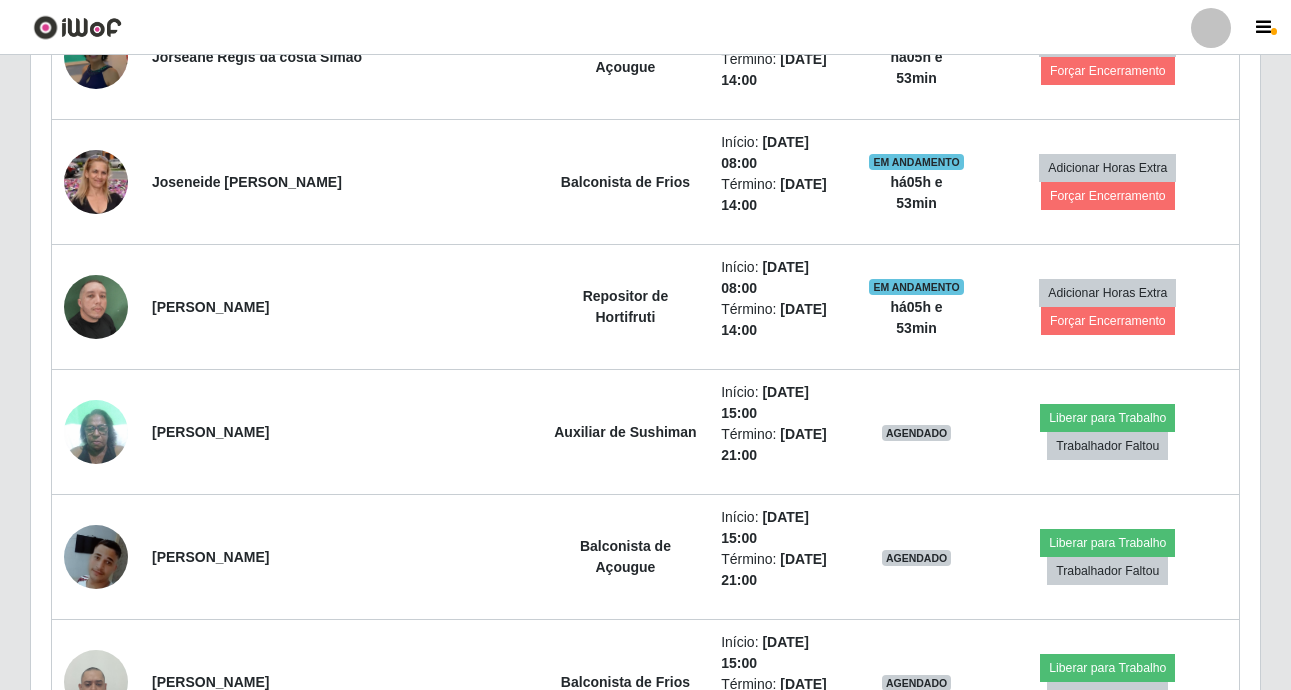 scroll, scrollTop: 999585, scrollLeft: 998771, axis: both 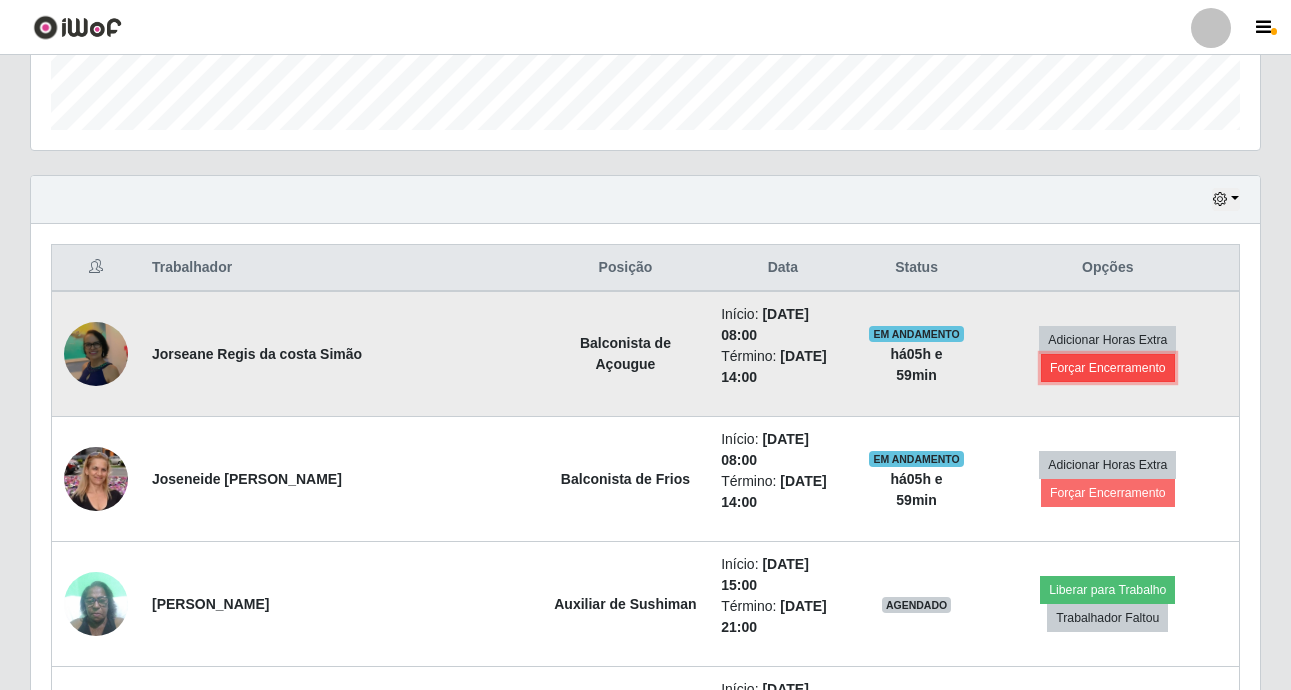 click on "Forçar Encerramento" at bounding box center (1108, 368) 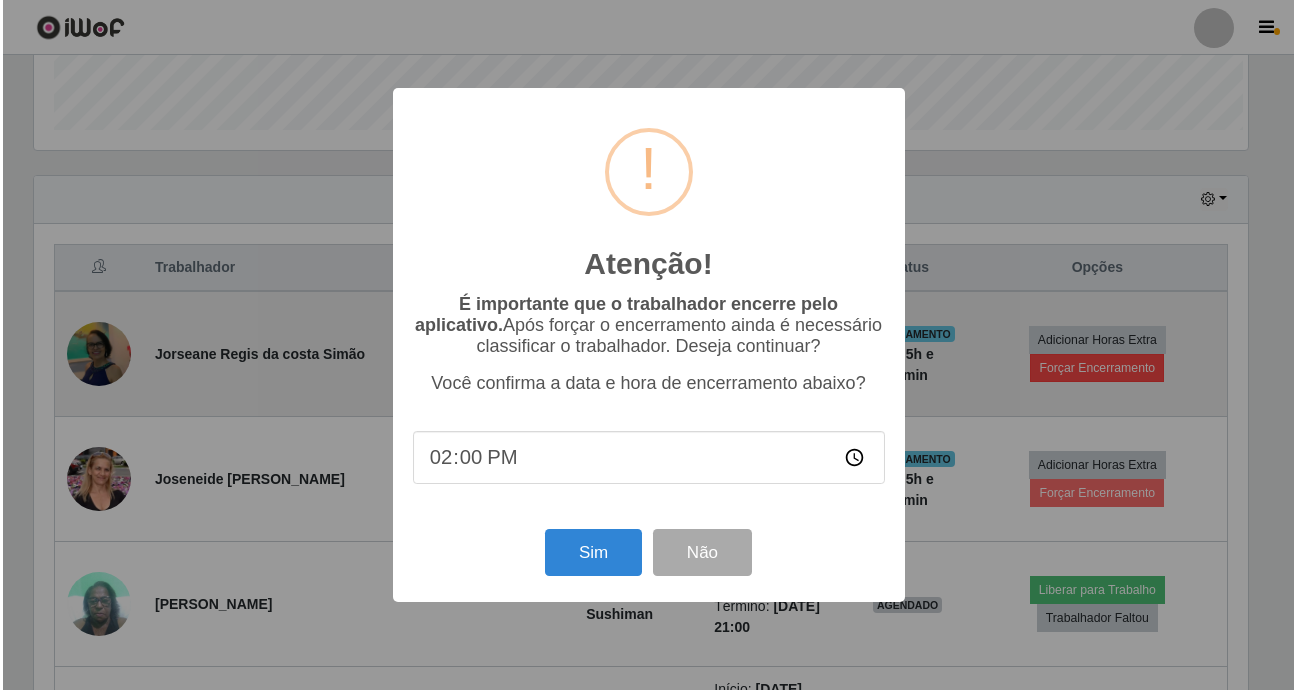 scroll, scrollTop: 999585, scrollLeft: 998781, axis: both 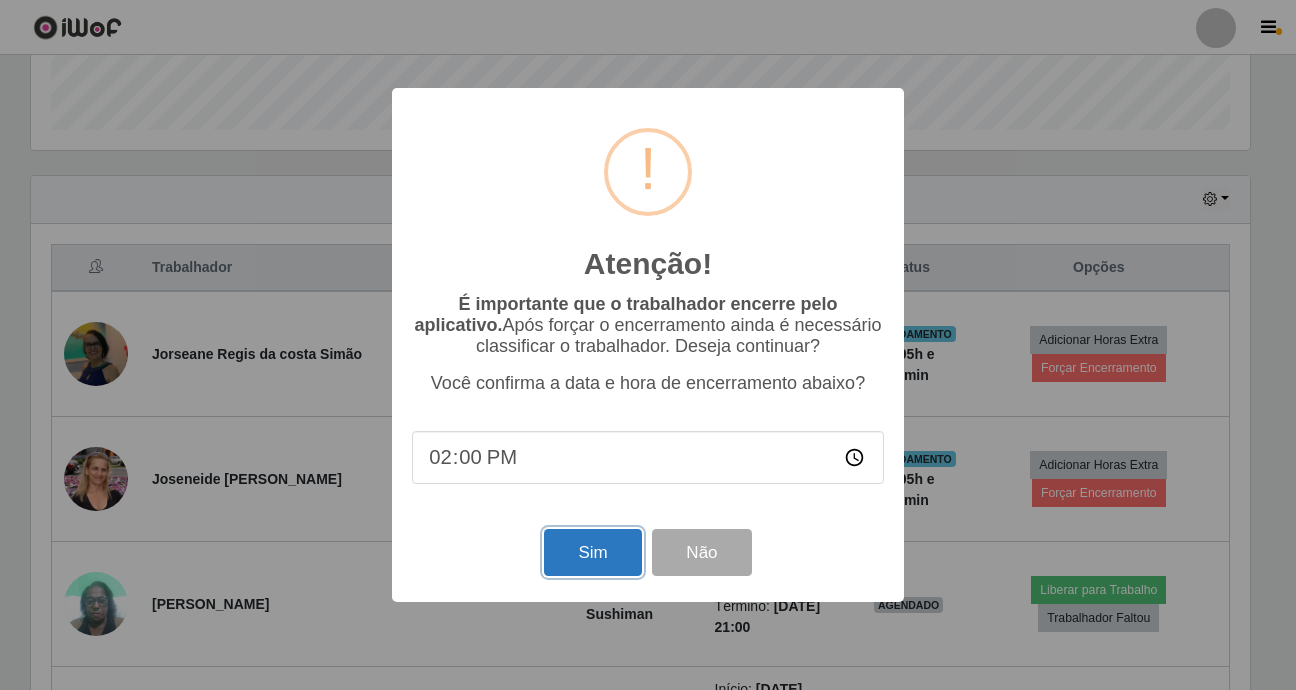 click on "Sim" at bounding box center (592, 552) 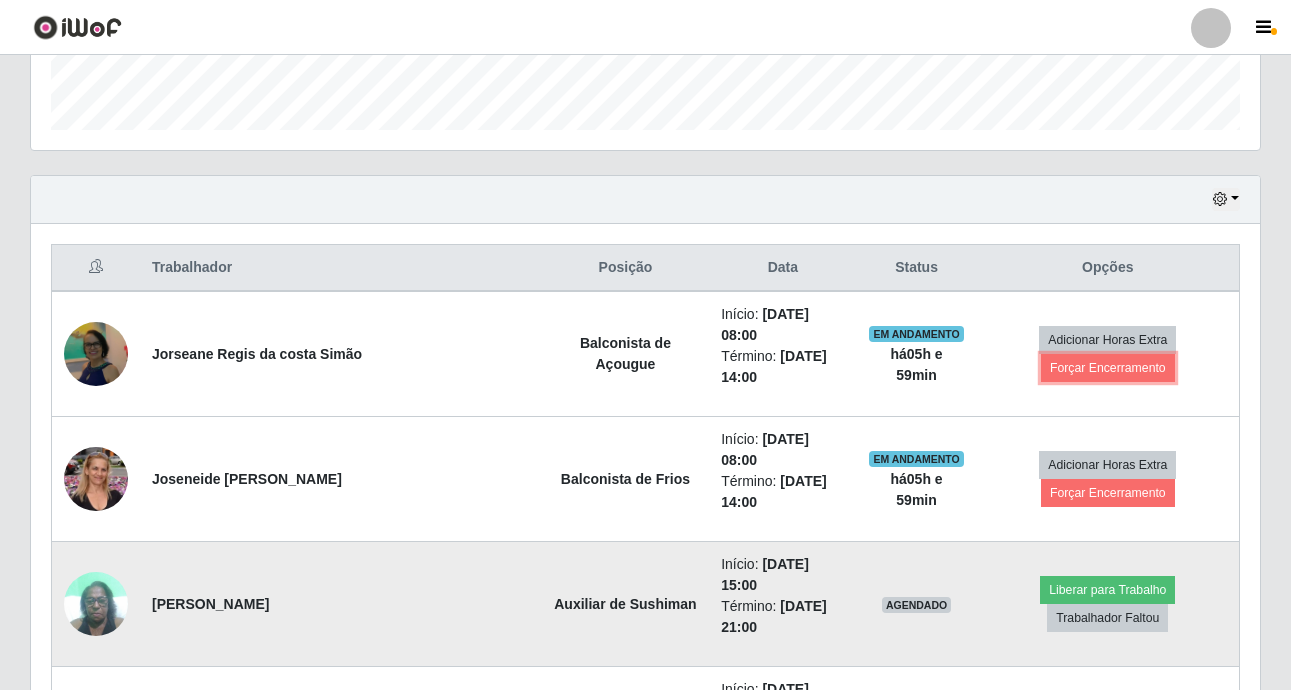 scroll, scrollTop: 999585, scrollLeft: 998771, axis: both 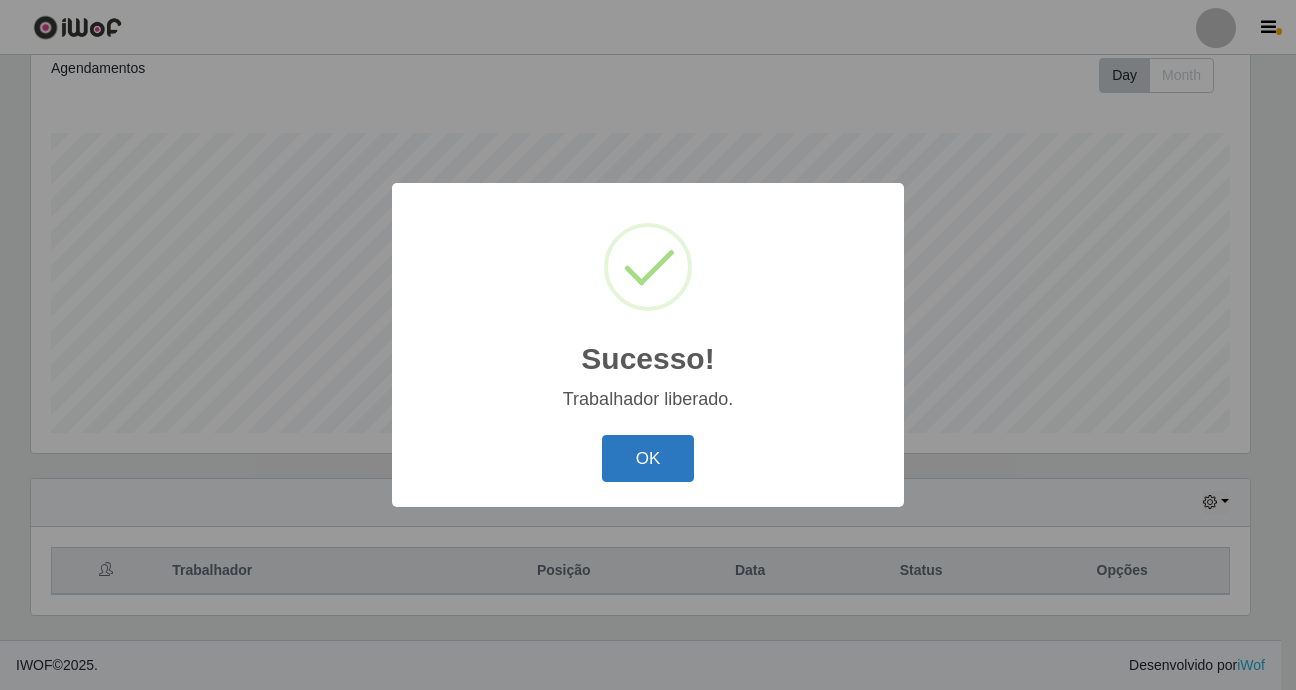 click on "OK" at bounding box center (648, 458) 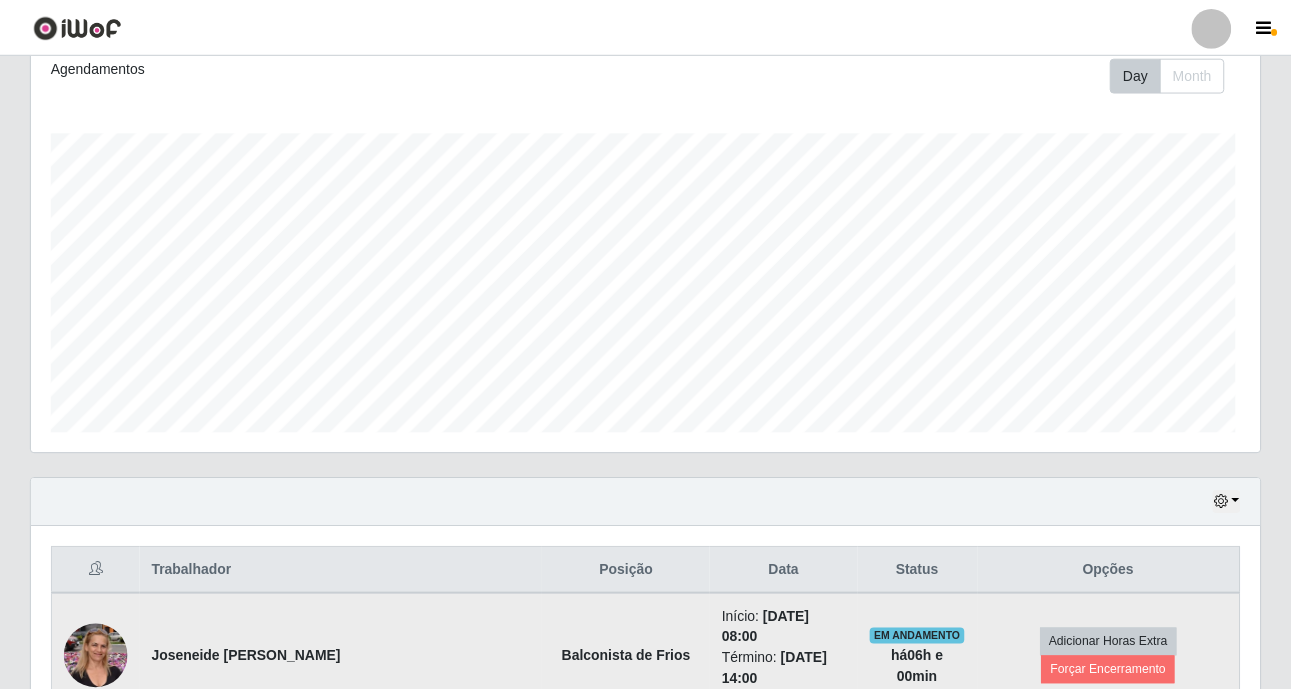 scroll, scrollTop: 382, scrollLeft: 0, axis: vertical 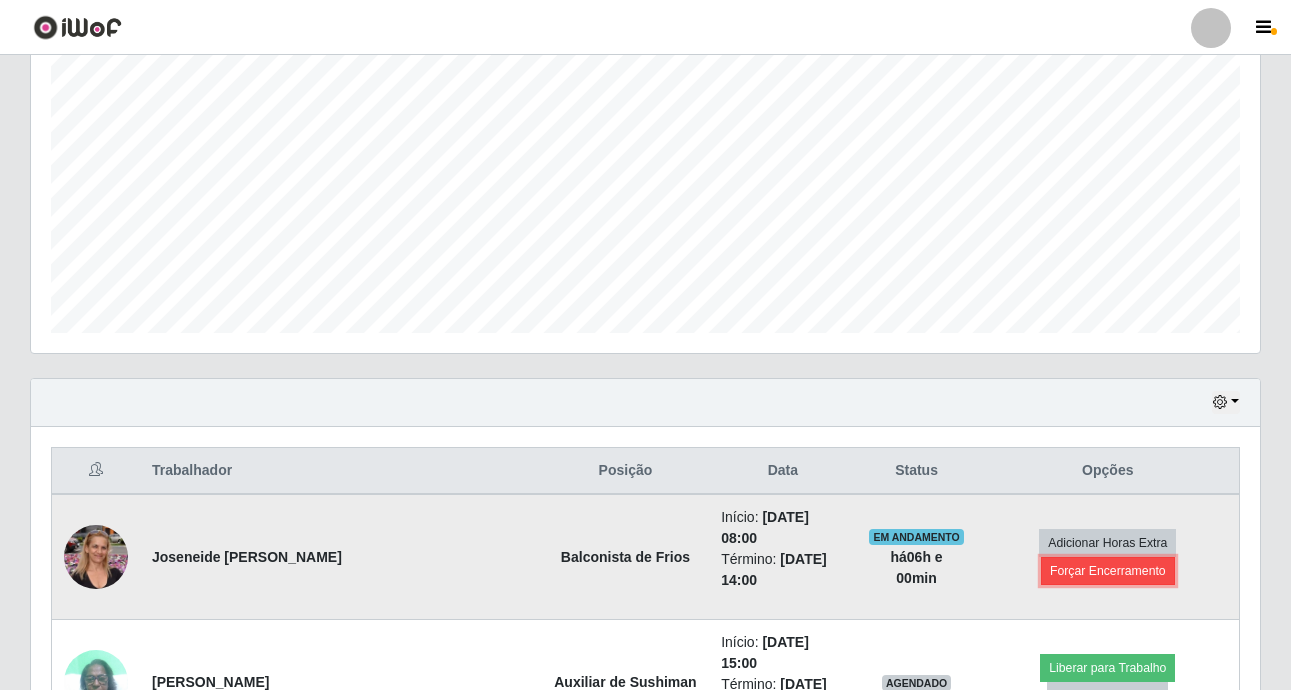 click on "Forçar Encerramento" at bounding box center [1108, 571] 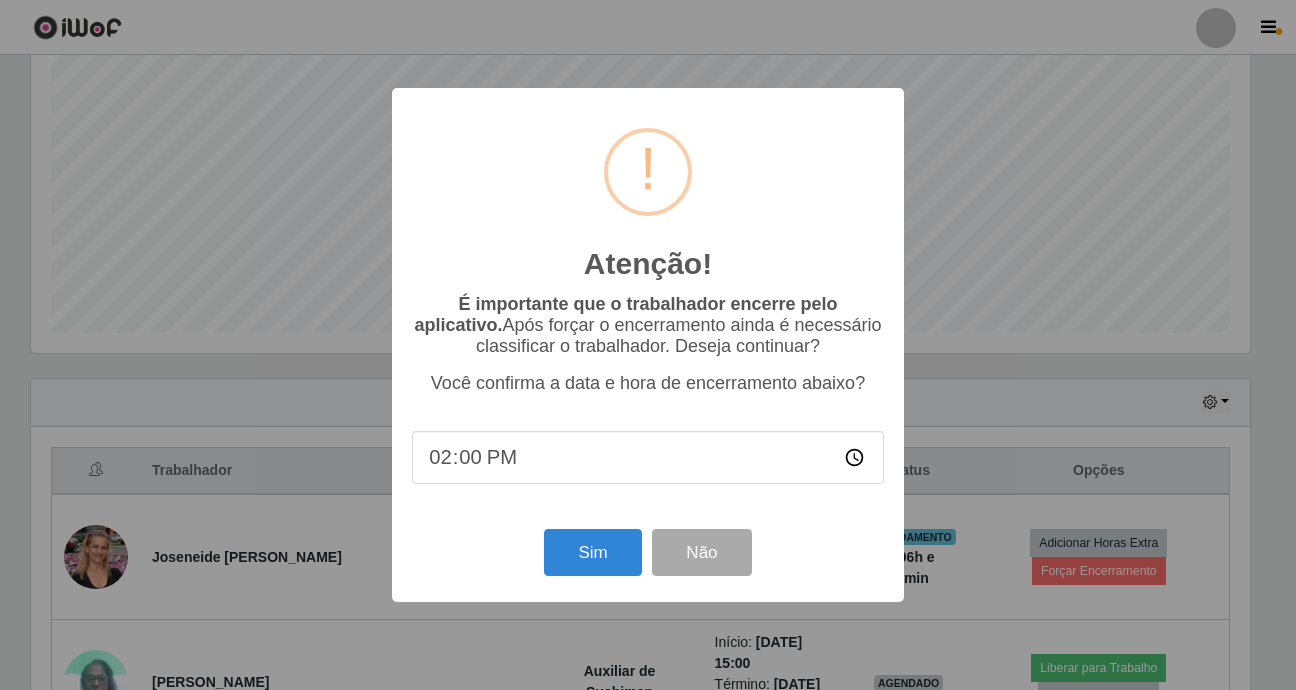 scroll, scrollTop: 999585, scrollLeft: 998781, axis: both 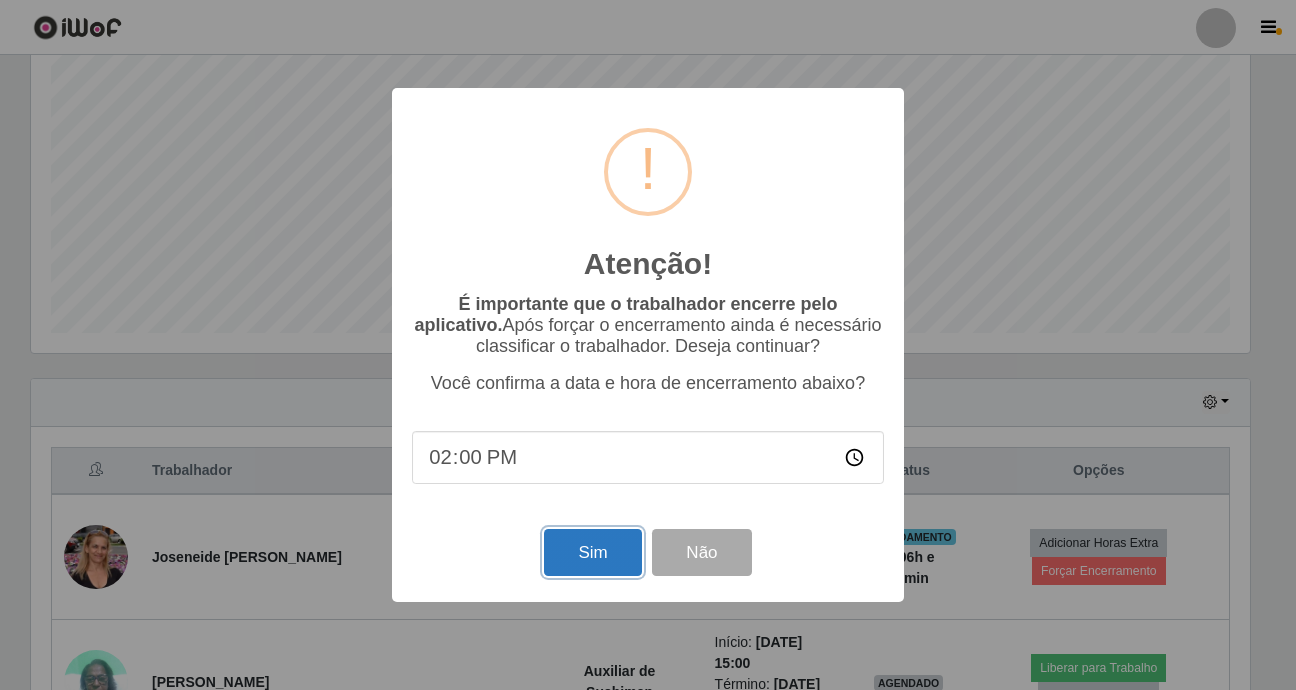 click on "Sim" at bounding box center [592, 552] 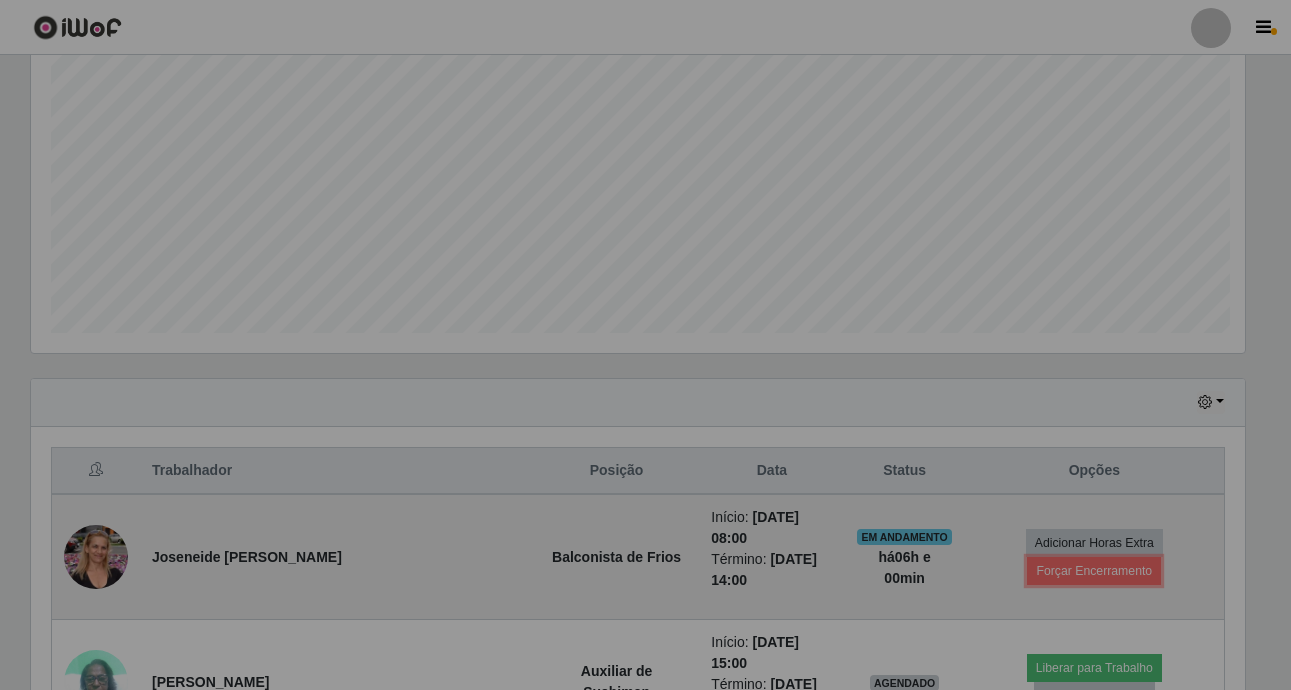 scroll, scrollTop: 999585, scrollLeft: 998771, axis: both 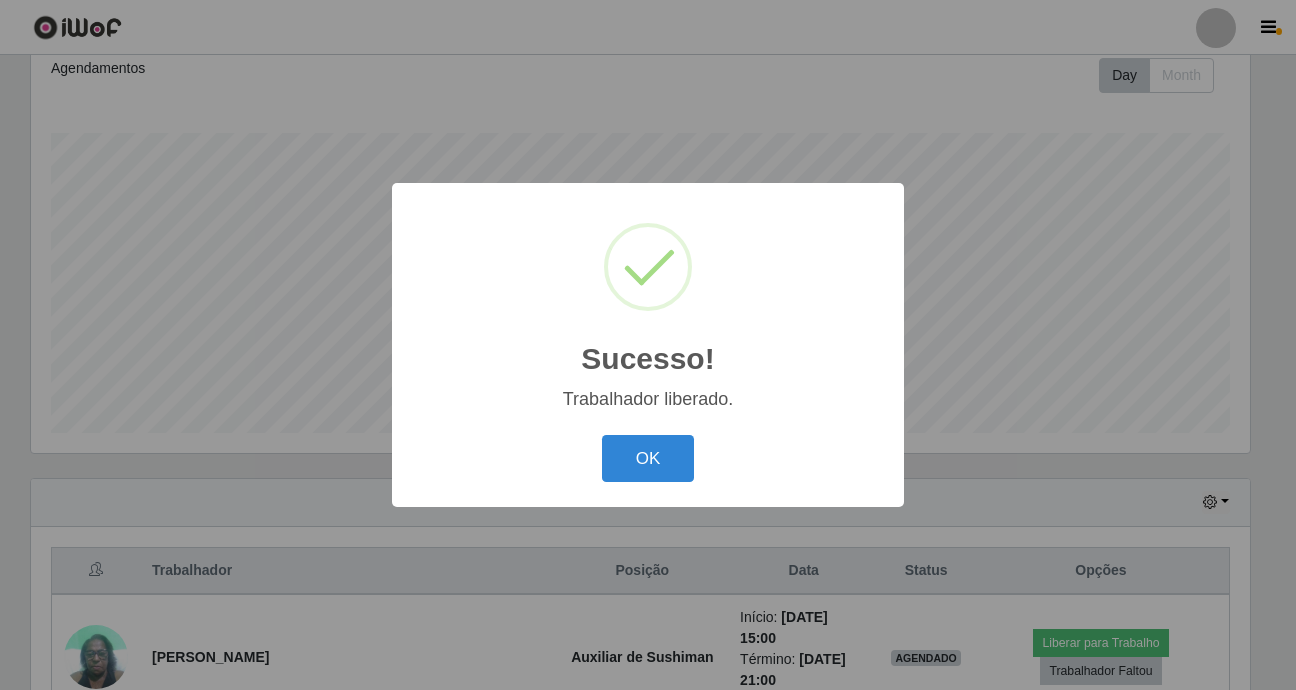 type 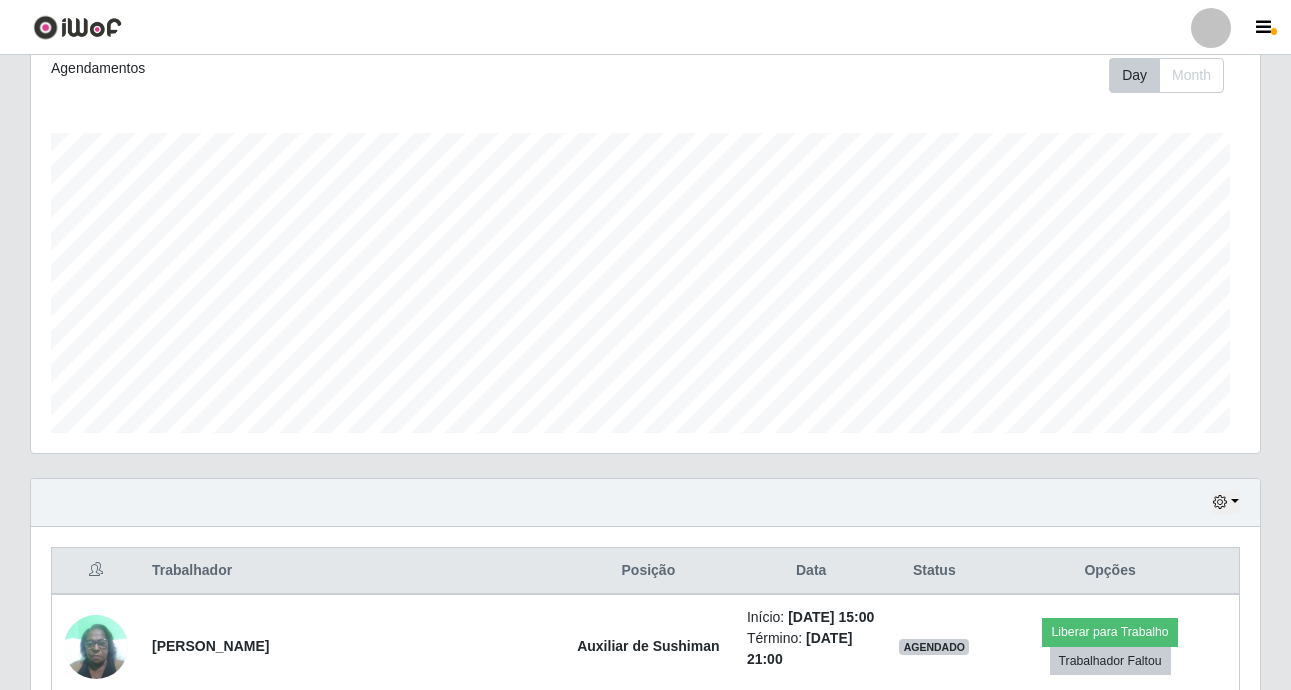 scroll, scrollTop: 999585, scrollLeft: 998771, axis: both 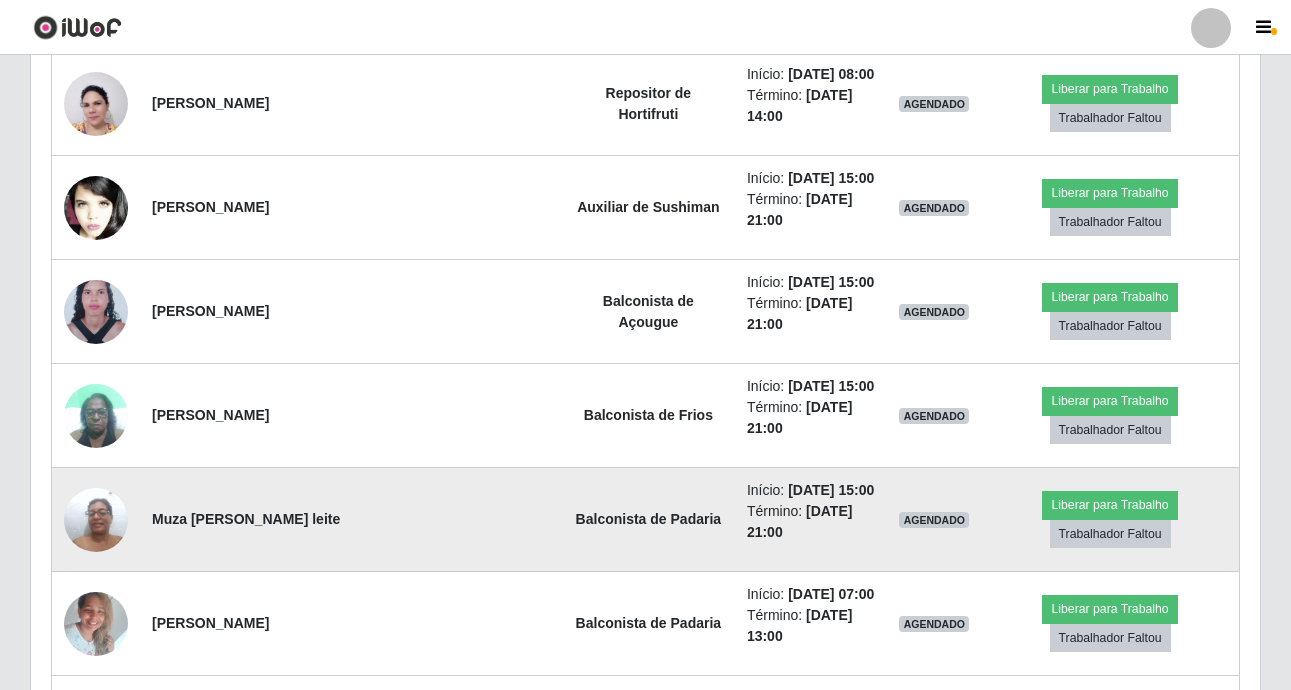 click at bounding box center (96, 519) 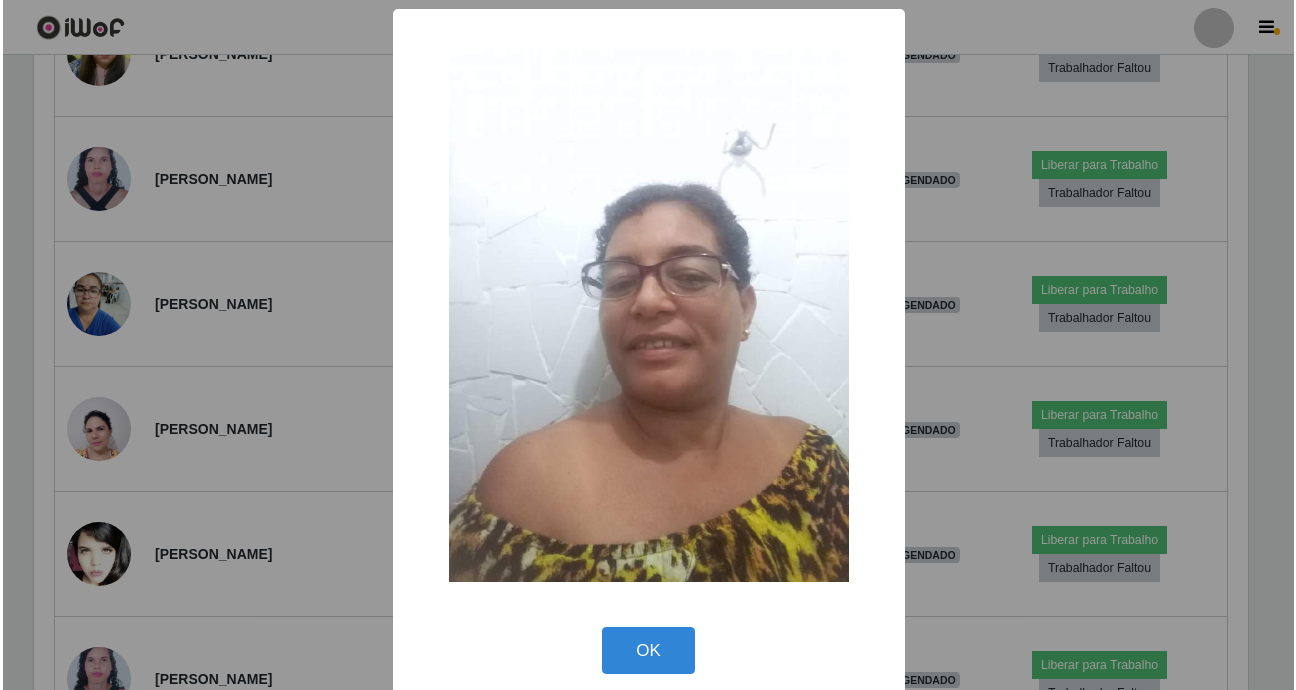 scroll, scrollTop: 999585, scrollLeft: 998781, axis: both 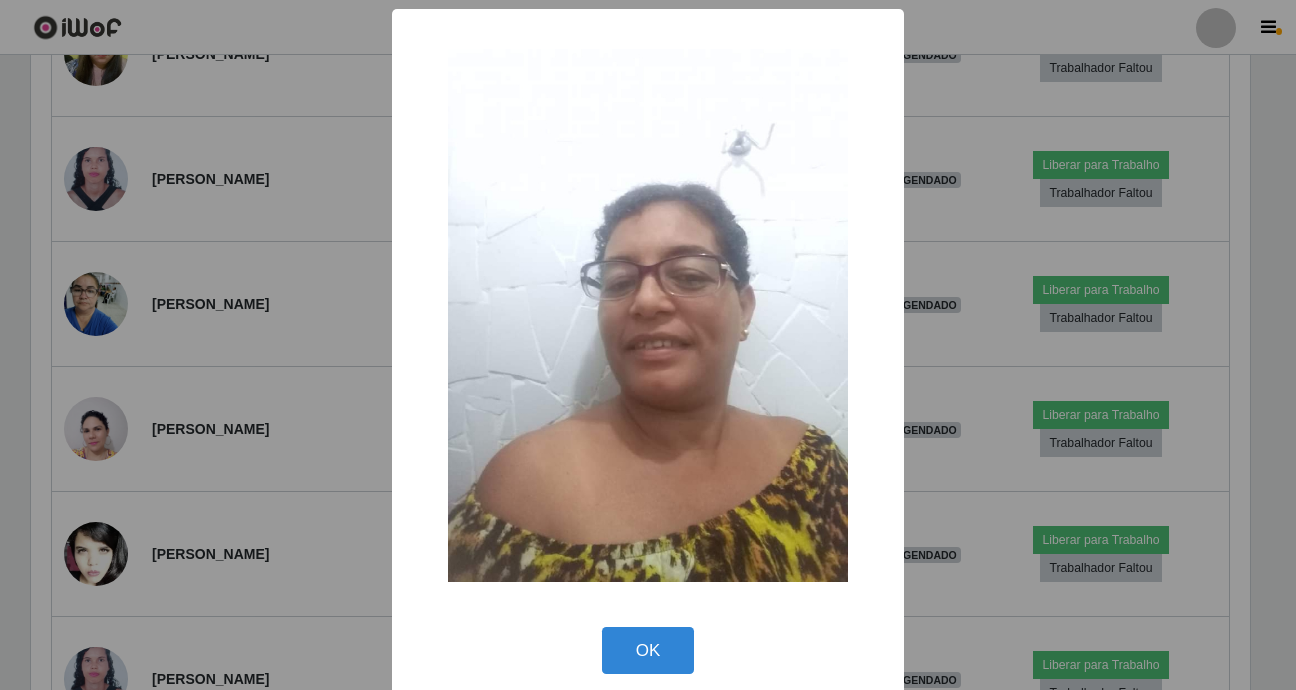 type 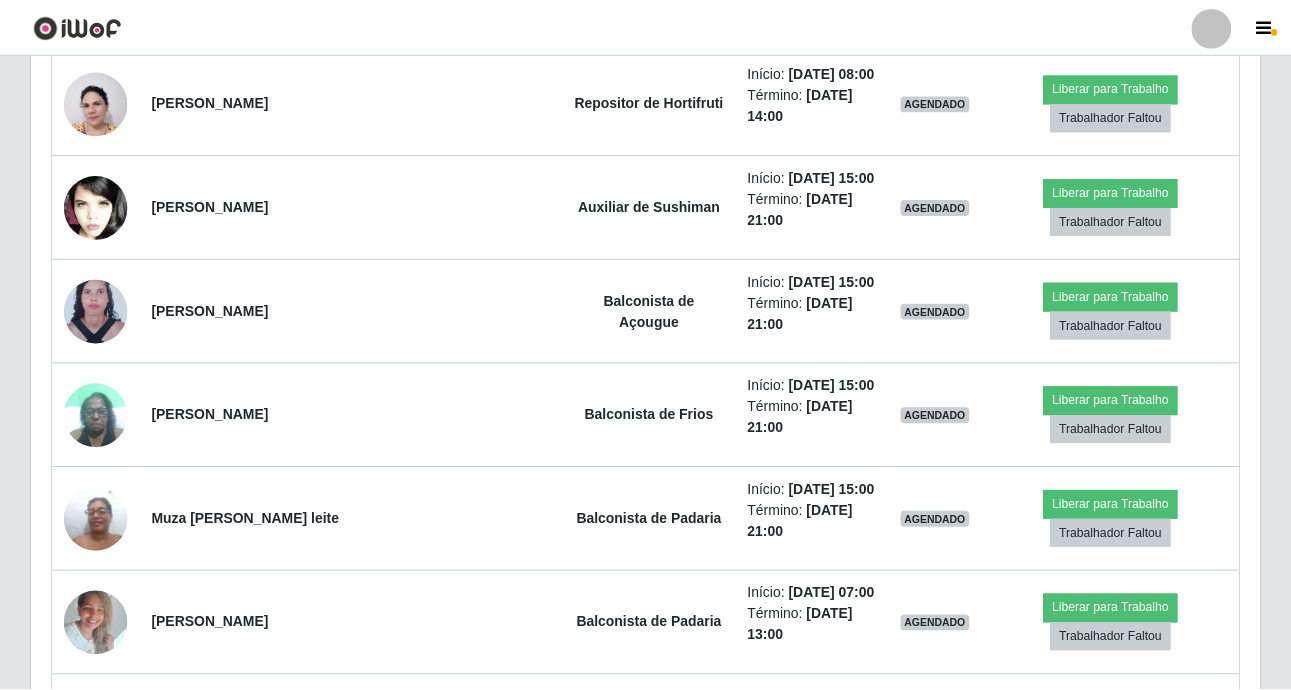 scroll, scrollTop: 999585, scrollLeft: 998771, axis: both 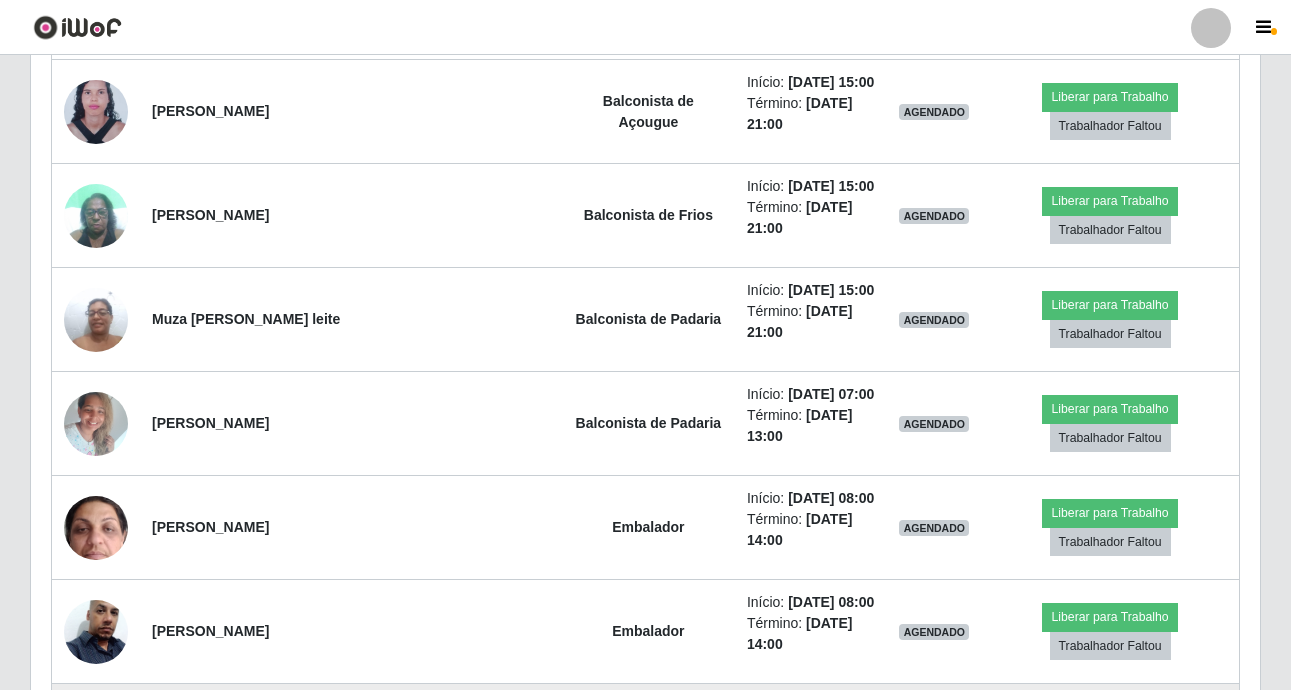click at bounding box center (96, 736) 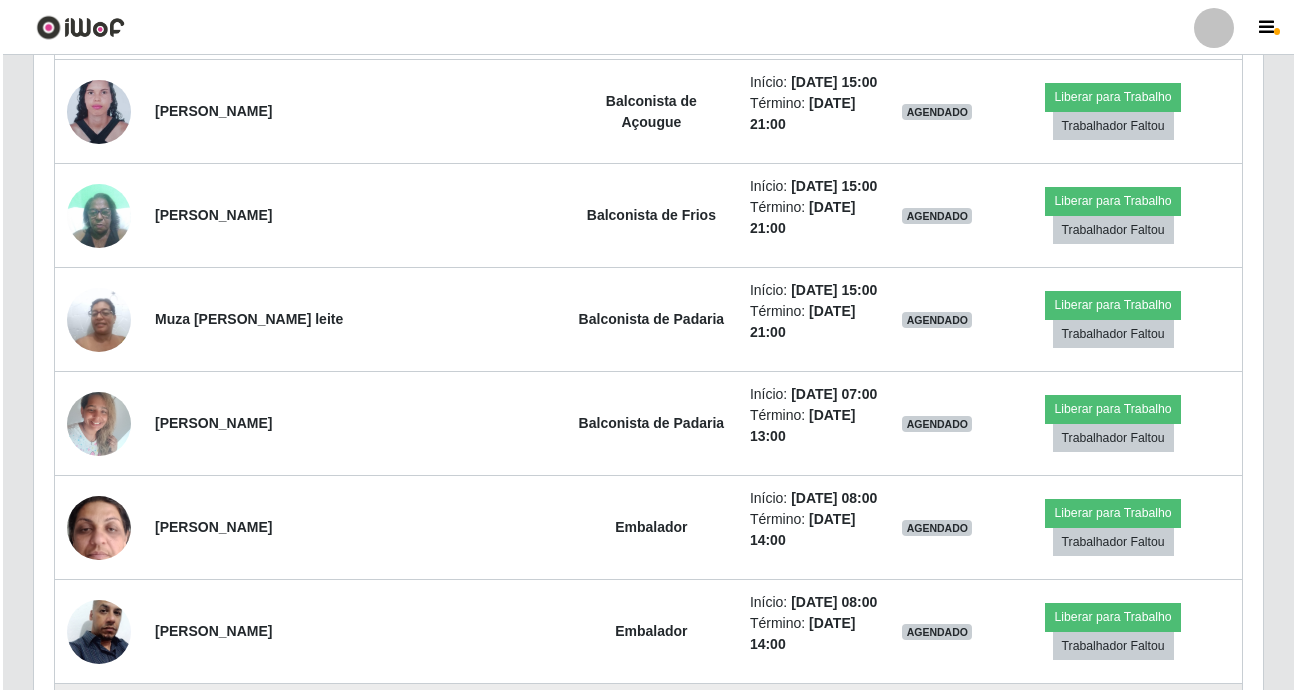 scroll, scrollTop: 999585, scrollLeft: 998781, axis: both 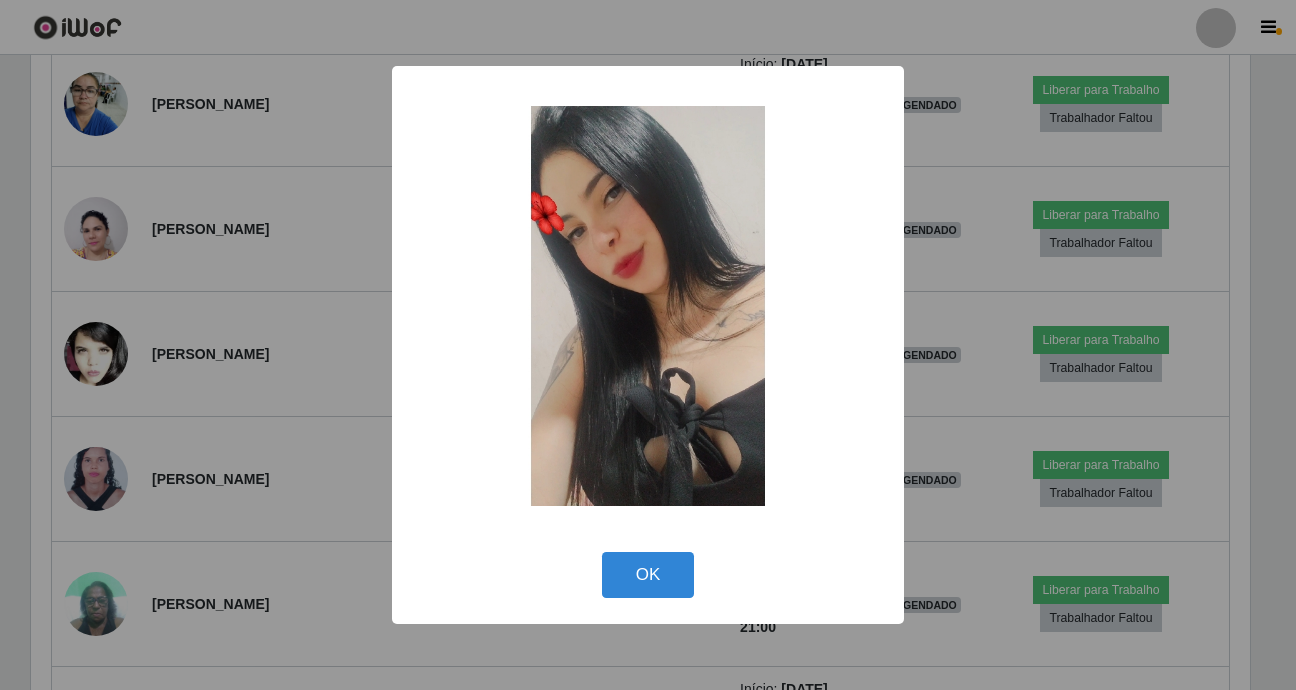 drag, startPoint x: 120, startPoint y: 374, endPoint x: 128, endPoint y: 347, distance: 28.160255 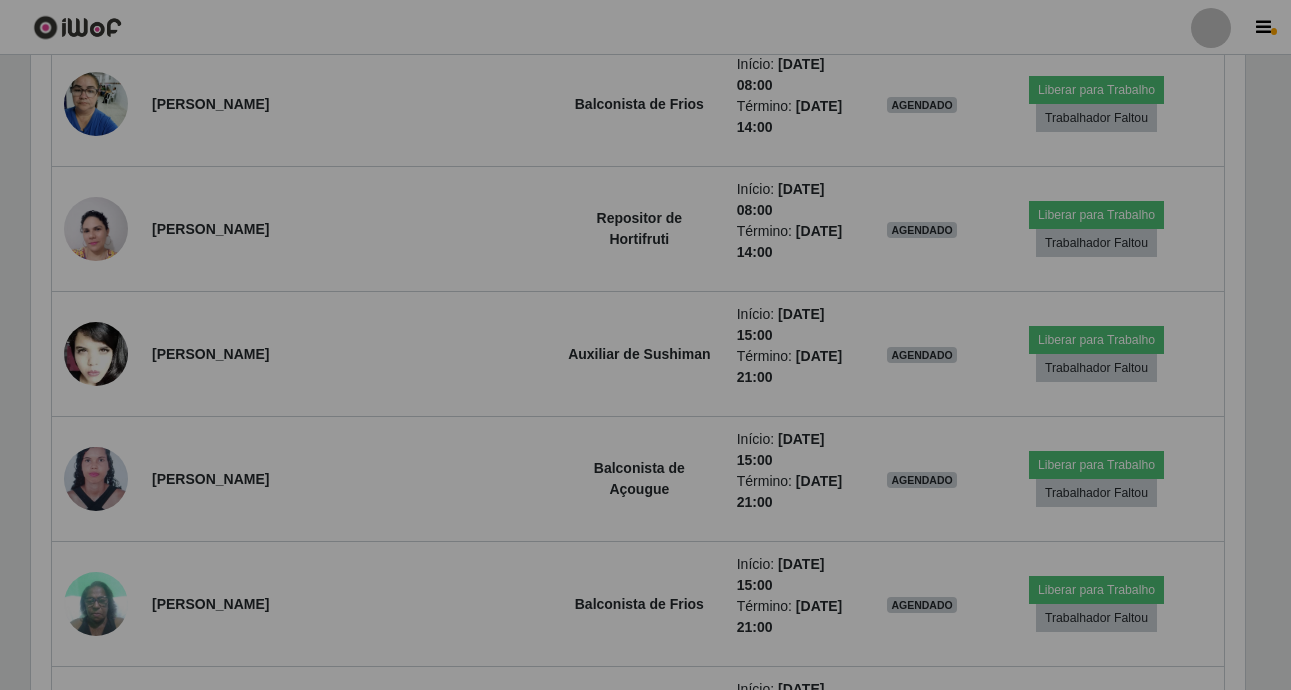 scroll, scrollTop: 999585, scrollLeft: 998771, axis: both 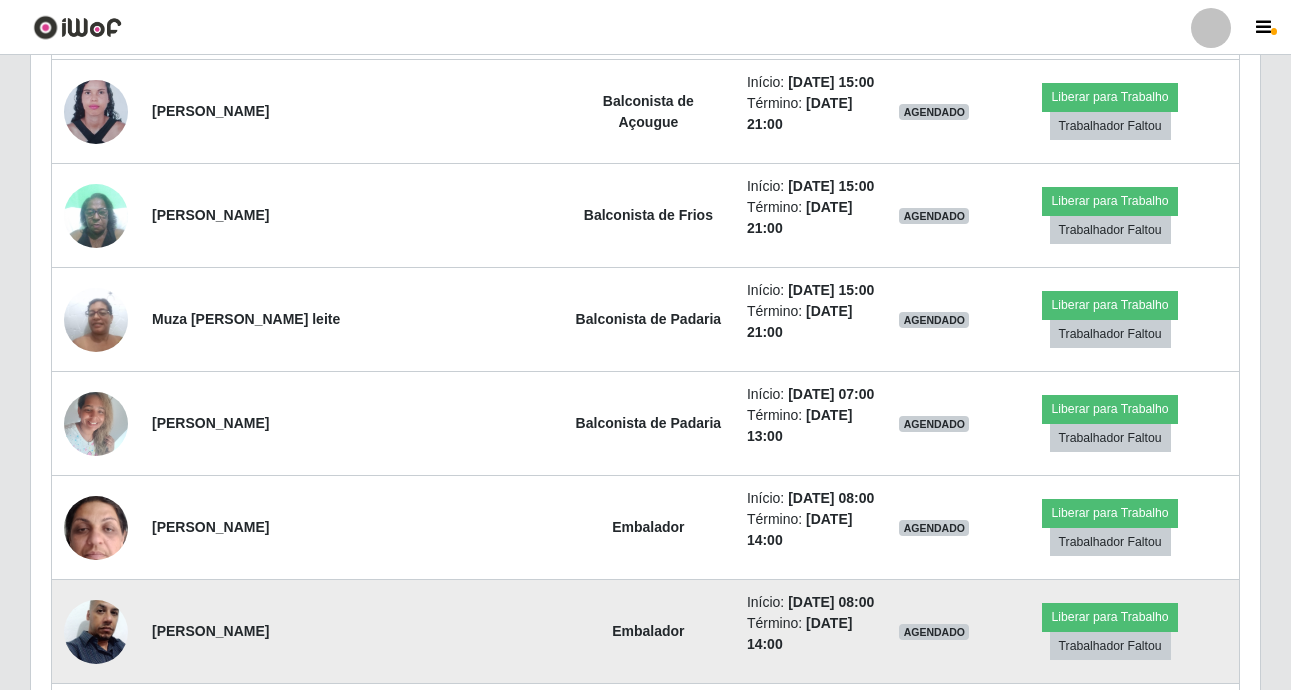 click at bounding box center (96, 632) 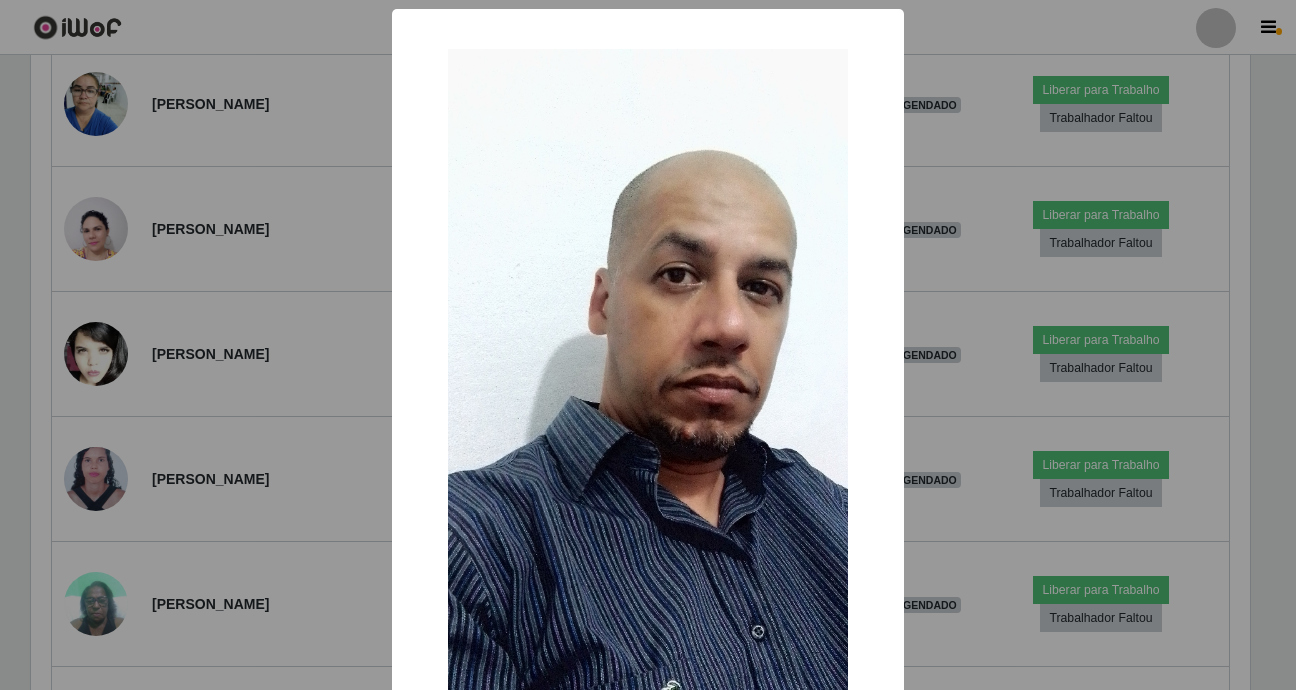 scroll, scrollTop: 999585, scrollLeft: 998781, axis: both 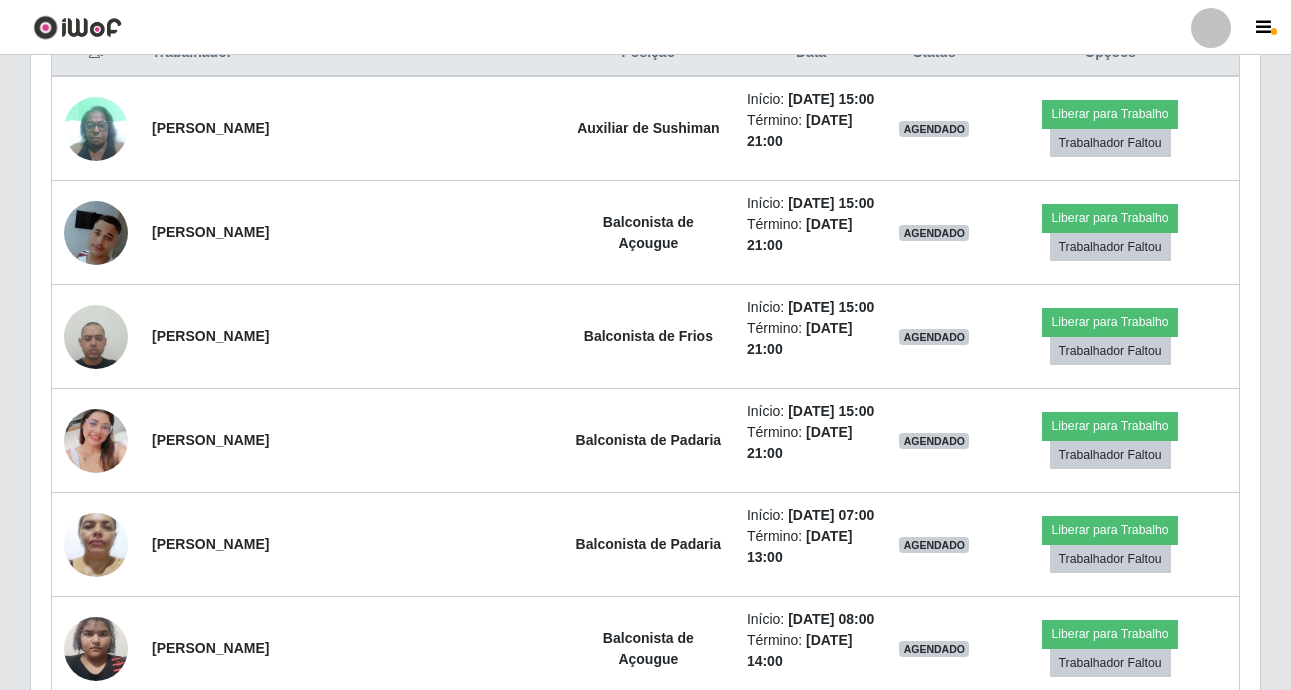 drag, startPoint x: 1286, startPoint y: 125, endPoint x: 1287, endPoint y: 136, distance: 11.045361 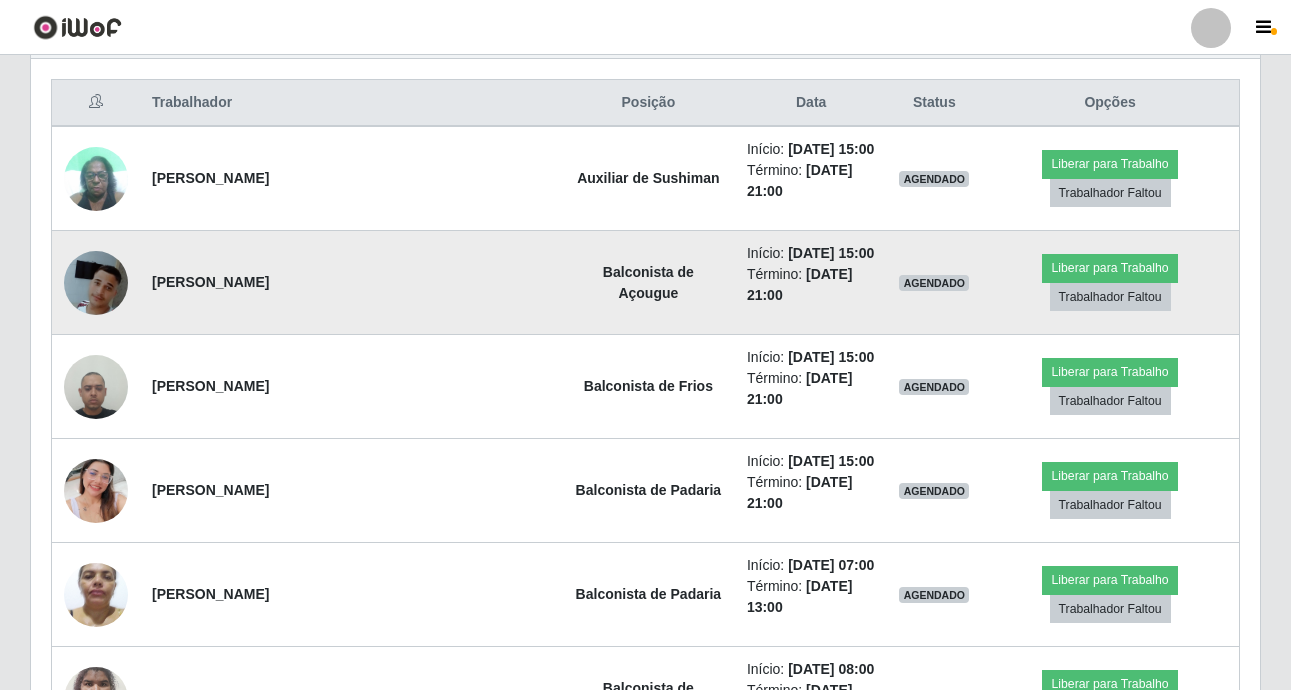 scroll, scrollTop: 700, scrollLeft: 0, axis: vertical 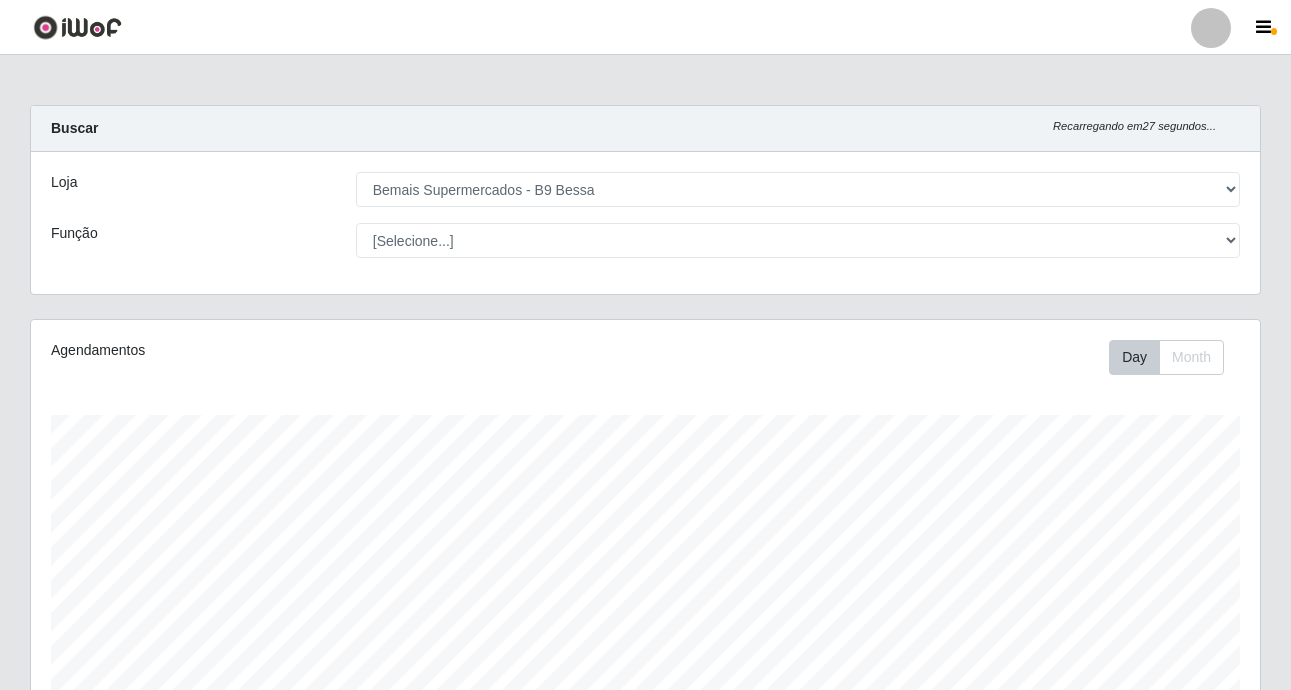 click on "Loja [Selecione...] Bemais Supermercados - B9 Bessa Função [Selecione...] ASG ASG + ASG ++ Auxiliar de Estoque Auxiliar de [GEOGRAPHIC_DATA] + Auxiliar de [GEOGRAPHIC_DATA] ++ Auxiliar de Sushiman Auxiliar de Sushiman+ Auxiliar de Sushiman++ Balconista de Açougue  Balconista de Açougue + Balconista de Açougue ++ Balconista de Frios Balconista de Frios + Balconista de Frios ++ Balconista de Padaria  Balconista de Padaria + Balconista de Padaria ++ Embalador Embalador + Embalador ++ Operador de Caixa Operador de Caixa + Operador de Caixa ++ Repositor  Repositor + Repositor ++ Repositor de Hortifruti Repositor de Hortifruti + Repositor de Hortifruti ++" at bounding box center (645, 223) 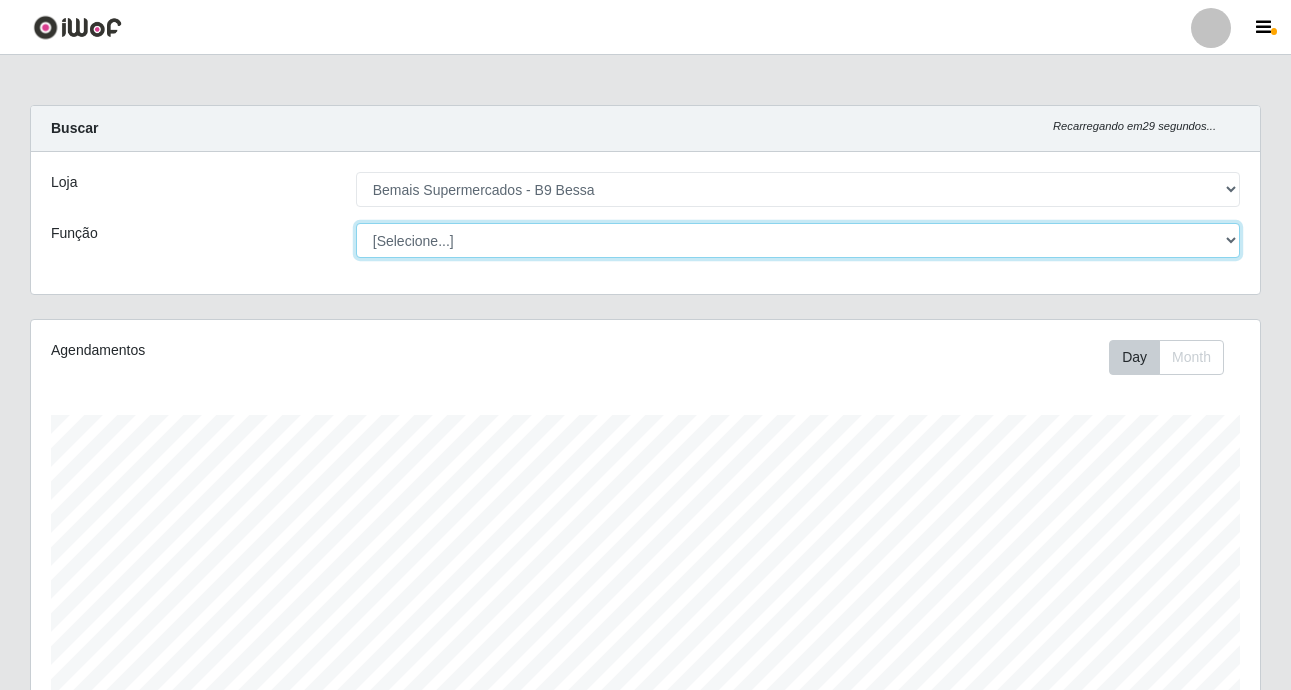 click on "[Selecione...] ASG ASG + ASG ++ Auxiliar de Estoque Auxiliar de [GEOGRAPHIC_DATA] + Auxiliar de [GEOGRAPHIC_DATA] ++ Auxiliar de Sushiman Auxiliar de Sushiman+ Auxiliar de Sushiman++ Balconista de Açougue  Balconista de Açougue + Balconista de Açougue ++ Balconista de Frios Balconista de Frios + Balconista de Frios ++ Balconista de Padaria  Balconista de Padaria + Balconista de Padaria ++ Embalador Embalador + Embalador ++ Operador de Caixa Operador de Caixa + Operador de Caixa ++ Repositor  Repositor + Repositor ++ Repositor de Hortifruti Repositor de Hortifruti + Repositor de Hortifruti ++" at bounding box center [798, 240] 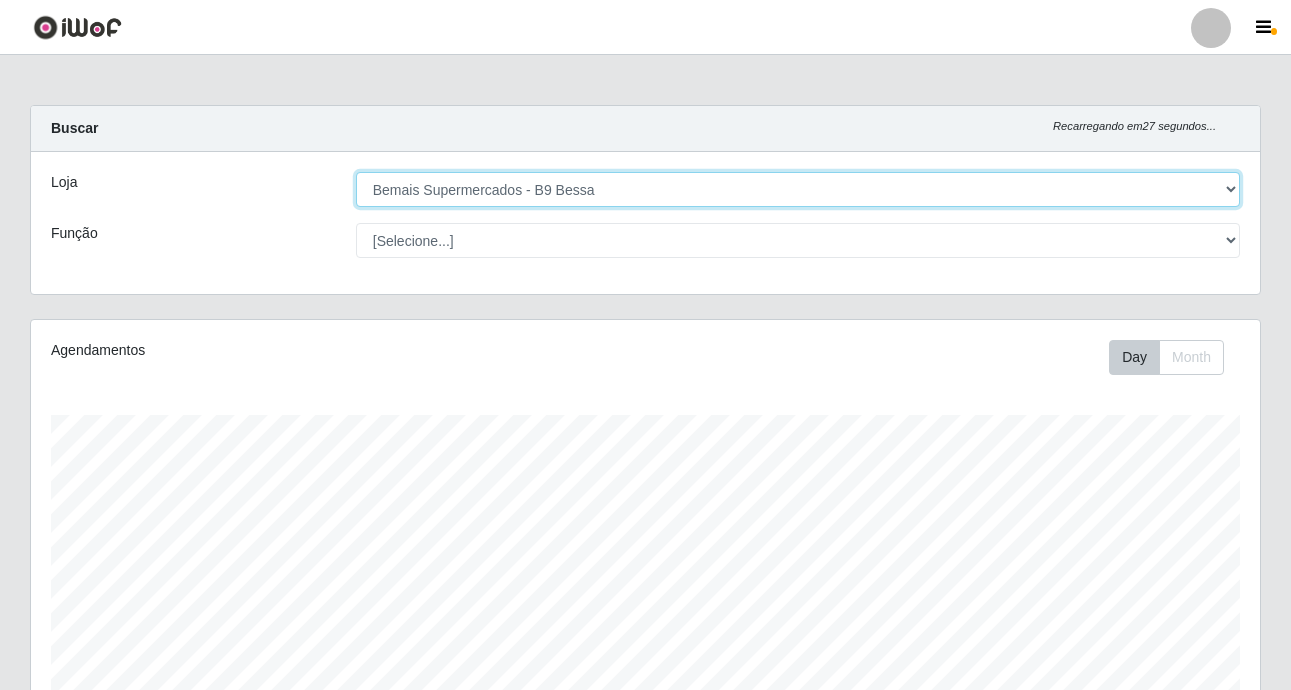 click on "Loja [Selecione...] Bemais Supermercados - B9 Bessa Função [Selecione...] ASG ASG + ASG ++ Auxiliar de Estoque Auxiliar de [GEOGRAPHIC_DATA] + Auxiliar de [GEOGRAPHIC_DATA] ++ Auxiliar de Sushiman Auxiliar de Sushiman+ Auxiliar de Sushiman++ Balconista de Açougue  Balconista de Açougue + Balconista de Açougue ++ Balconista de Frios Balconista de Frios + Balconista de Frios ++ Balconista de Padaria  Balconista de Padaria + Balconista de Padaria ++ Embalador Embalador + Embalador ++ Operador de Caixa Operador de Caixa + Operador de Caixa ++ Repositor  Repositor + Repositor ++ Repositor de Hortifruti Repositor de Hortifruti + Repositor de Hortifruti ++" at bounding box center [645, 223] 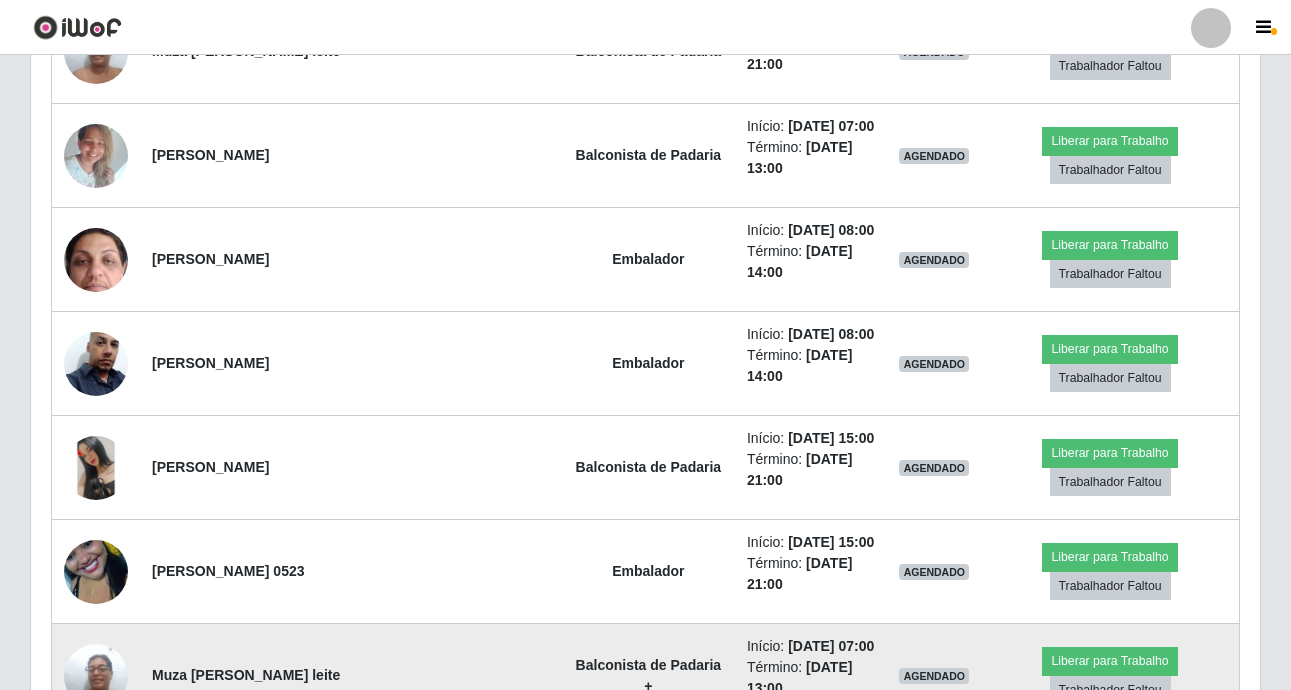 scroll, scrollTop: 2900, scrollLeft: 0, axis: vertical 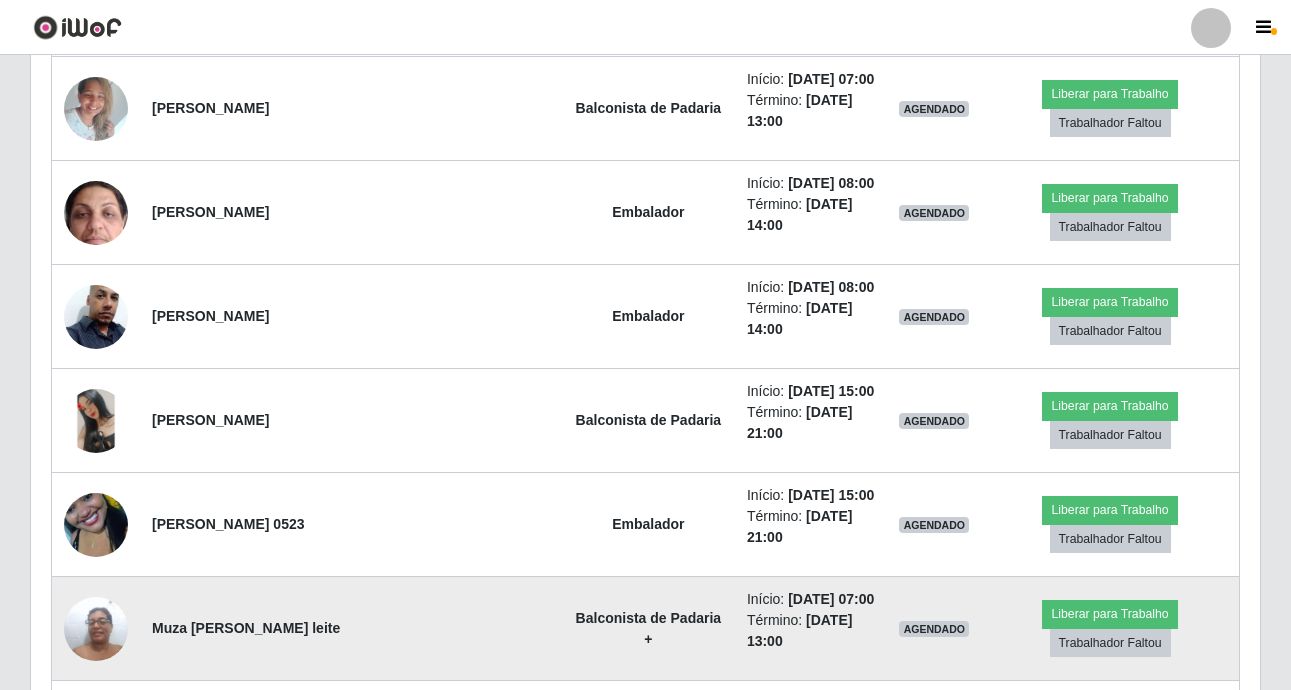 click on "AGENDADO" at bounding box center [934, 629] 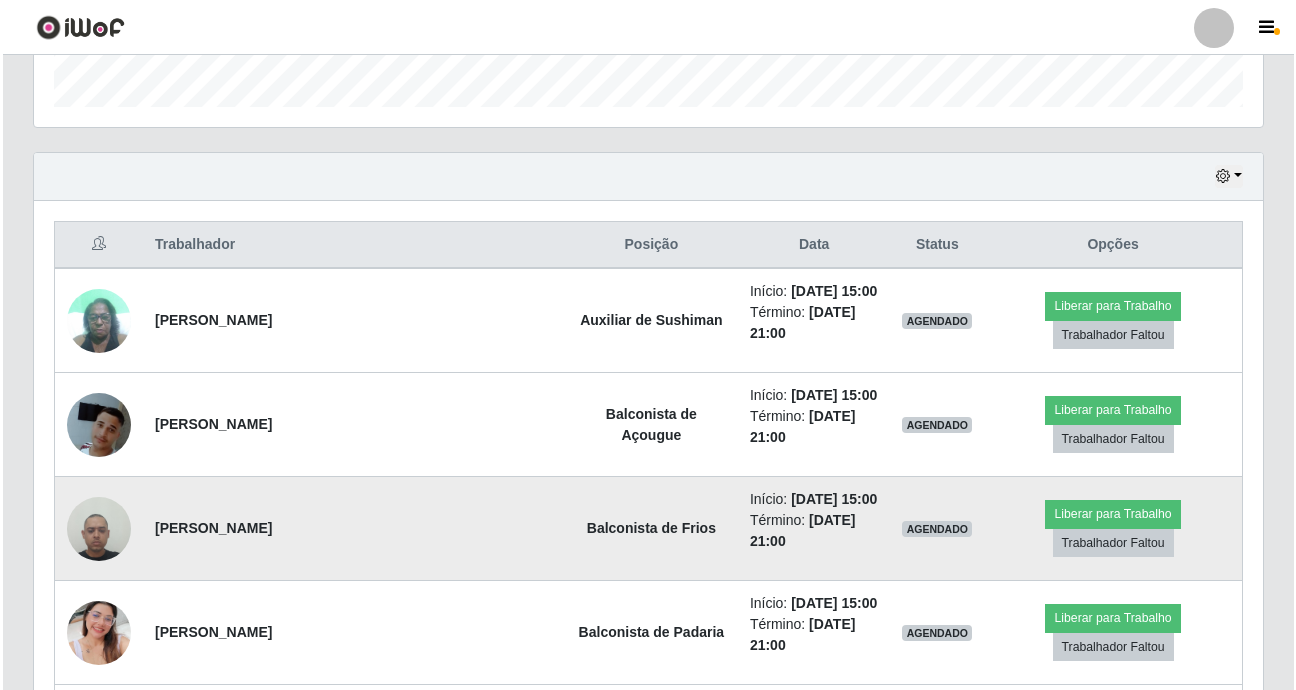 scroll, scrollTop: 700, scrollLeft: 0, axis: vertical 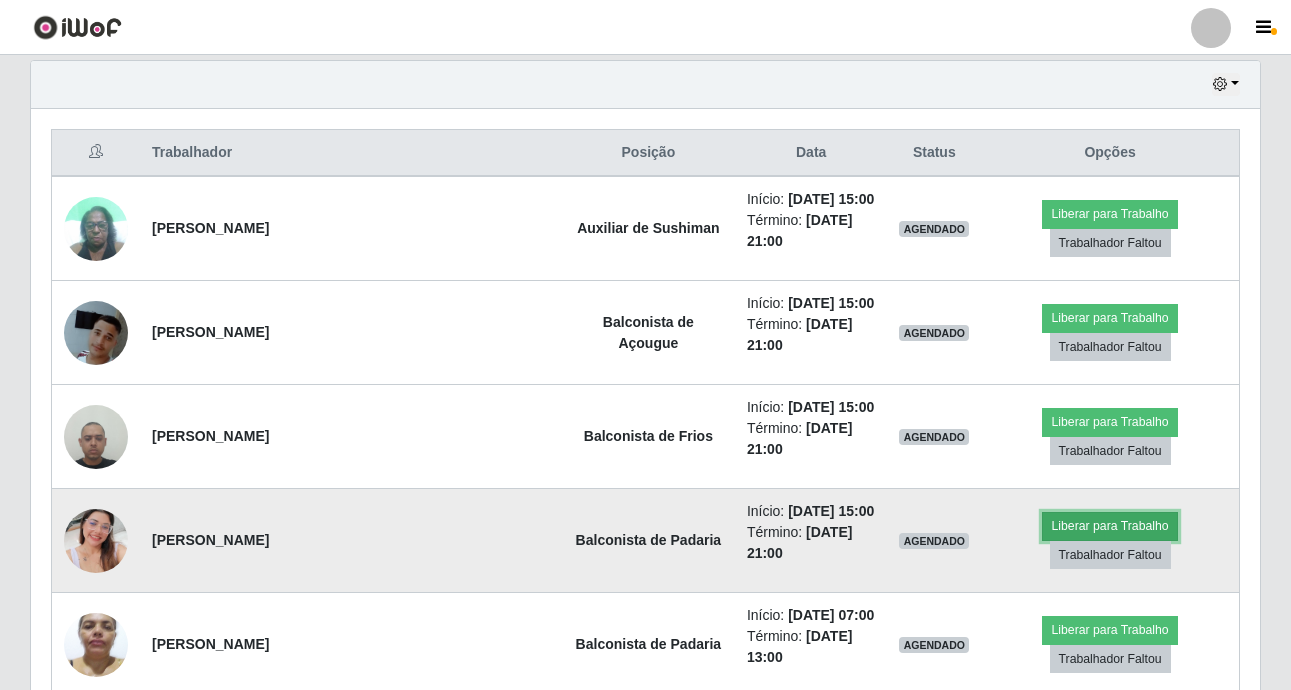 click on "Liberar para Trabalho" at bounding box center (1109, 526) 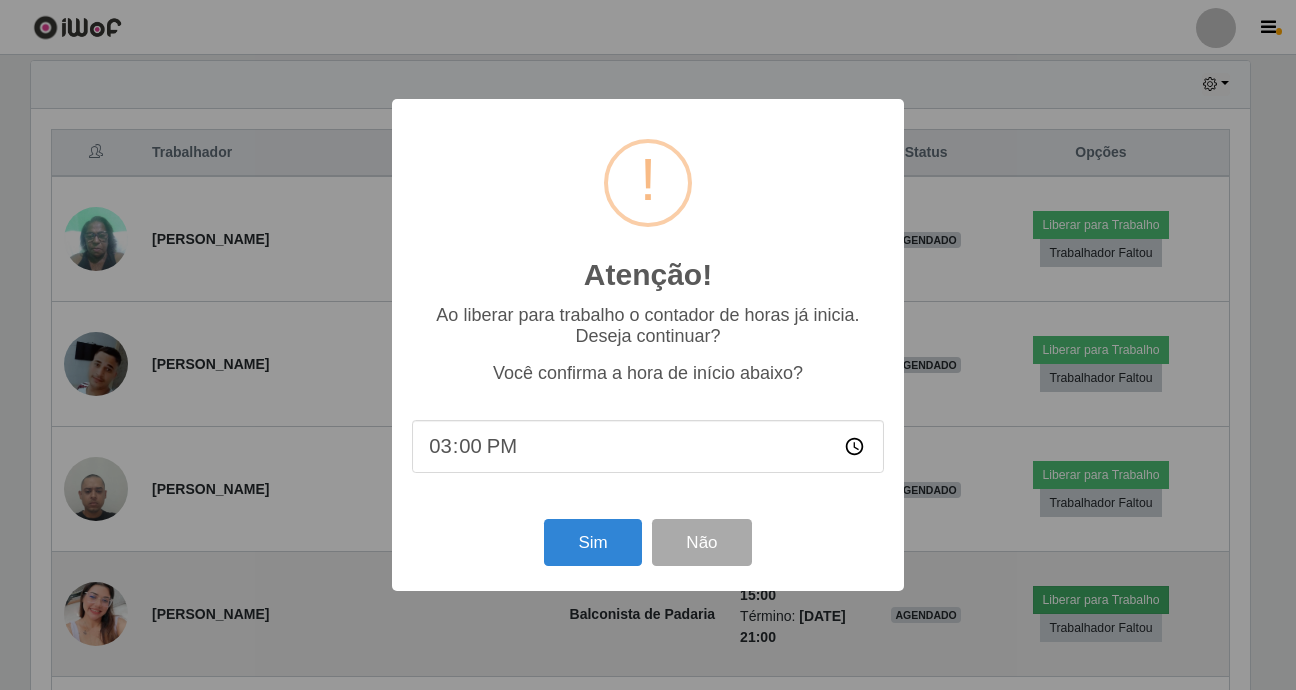 scroll, scrollTop: 999585, scrollLeft: 998781, axis: both 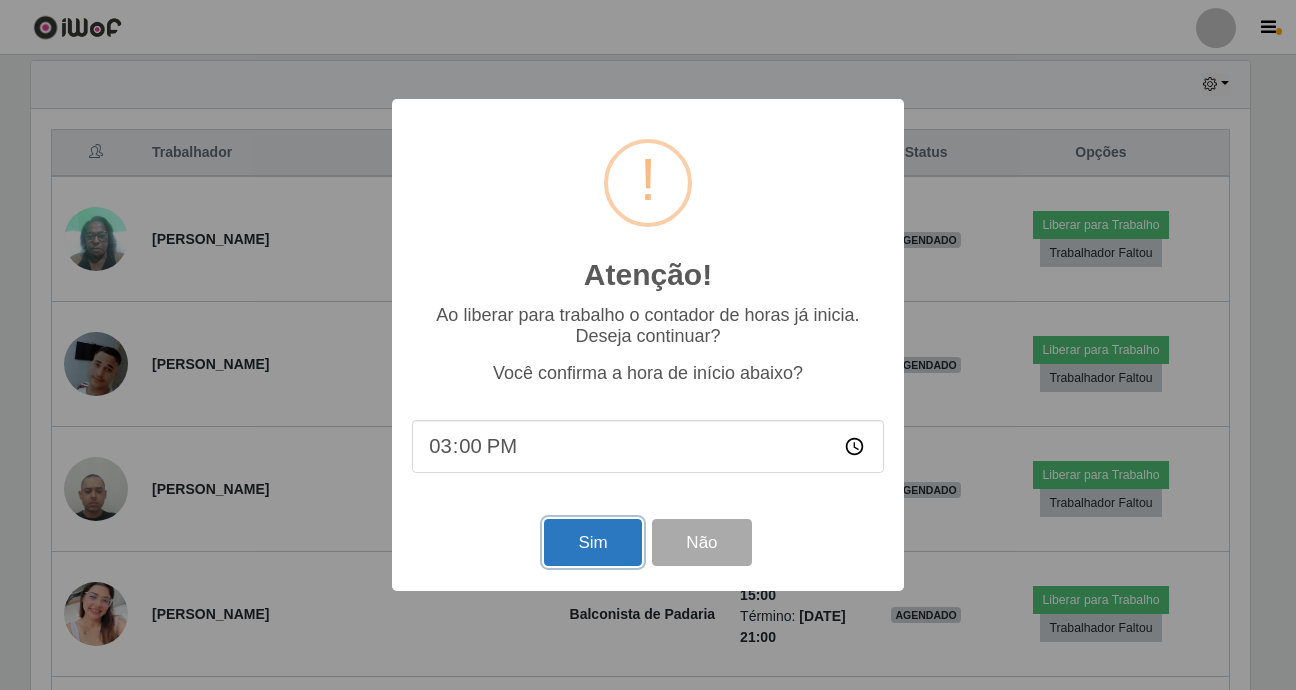 click on "Sim" at bounding box center [592, 542] 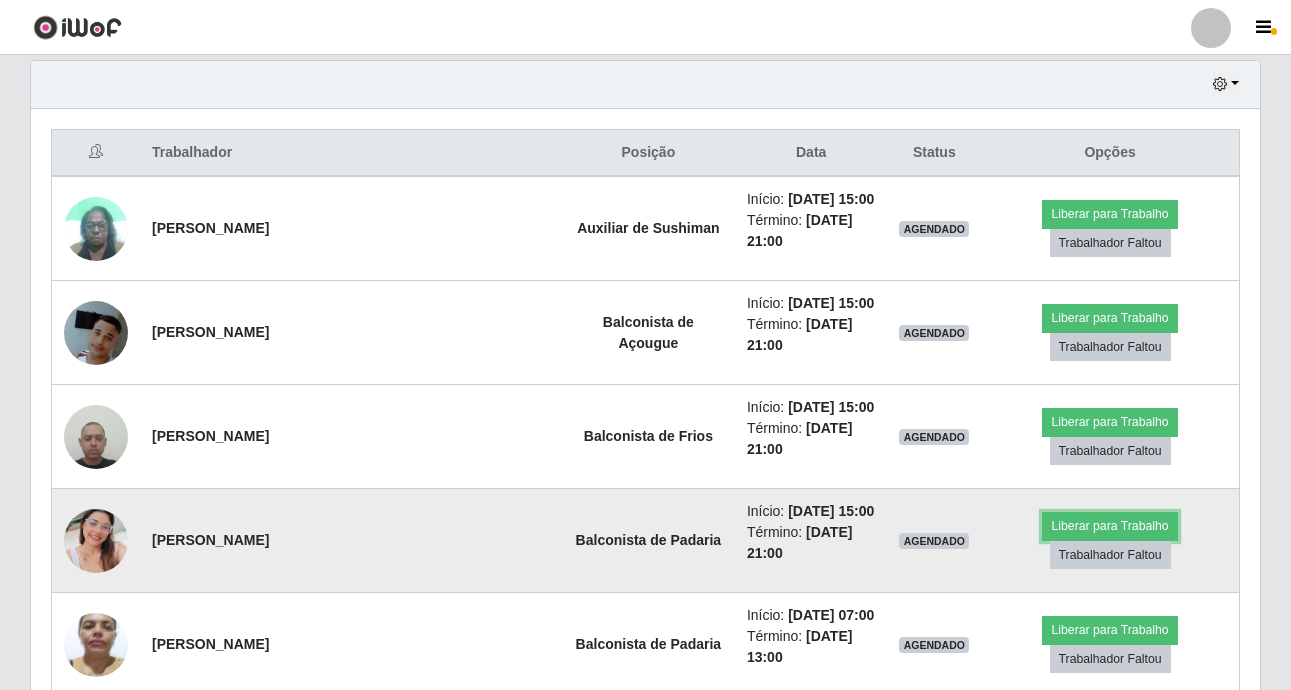 scroll, scrollTop: 999585, scrollLeft: 998771, axis: both 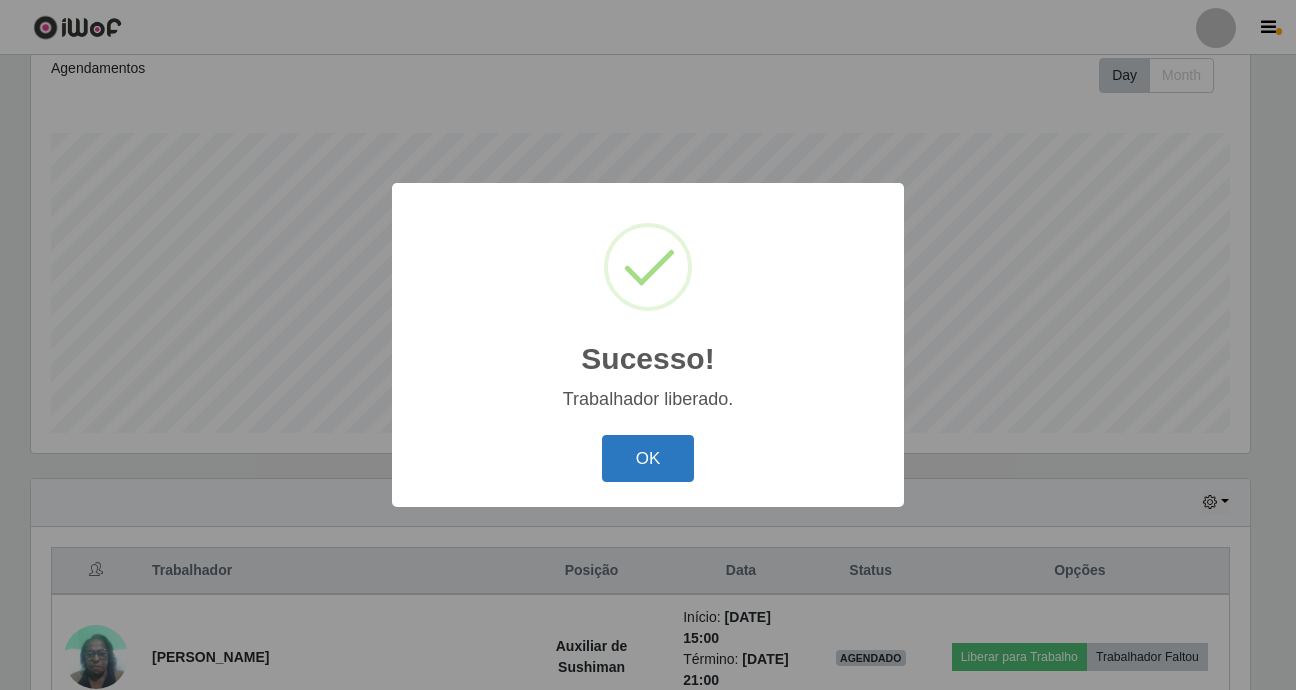 click on "OK" at bounding box center [648, 458] 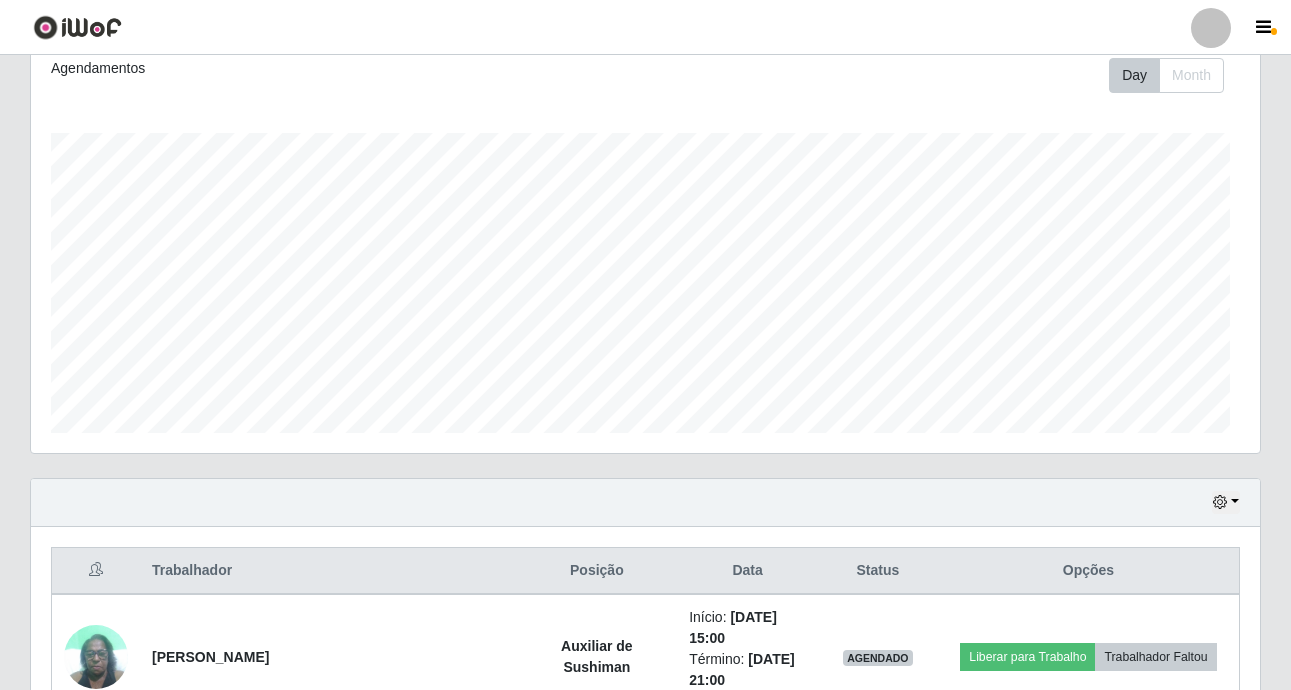 scroll, scrollTop: 999585, scrollLeft: 998771, axis: both 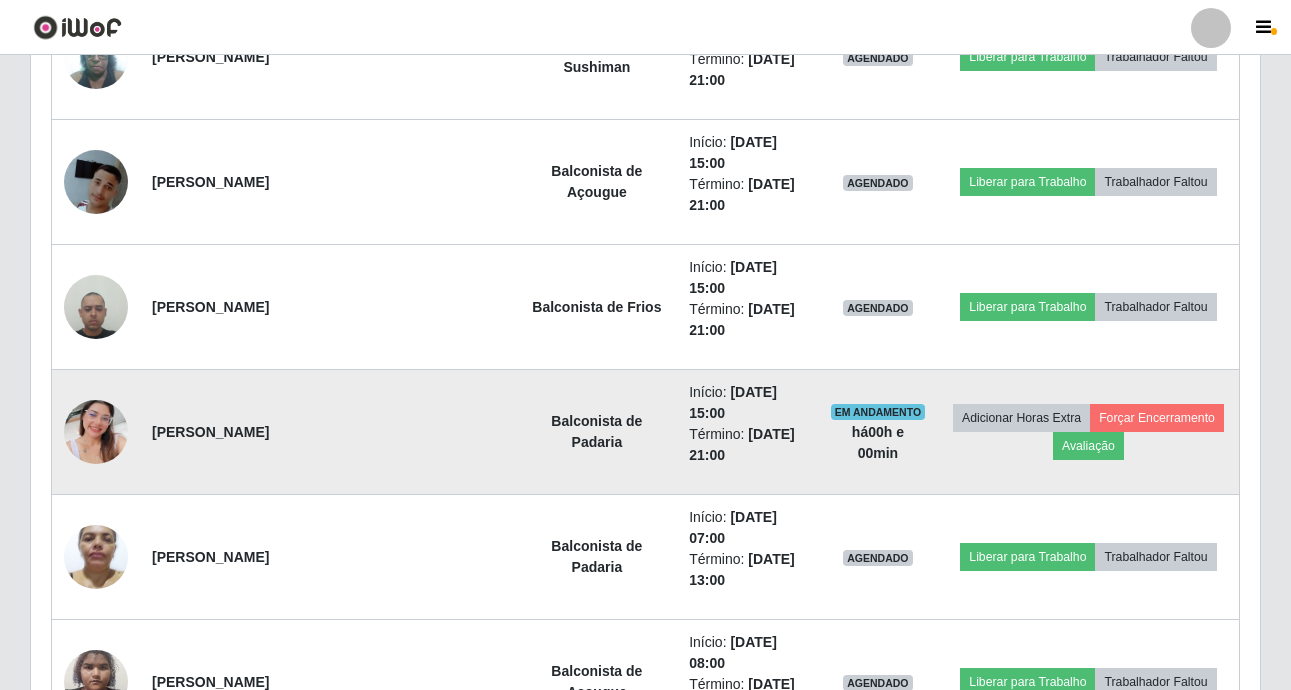 click at bounding box center (96, 432) 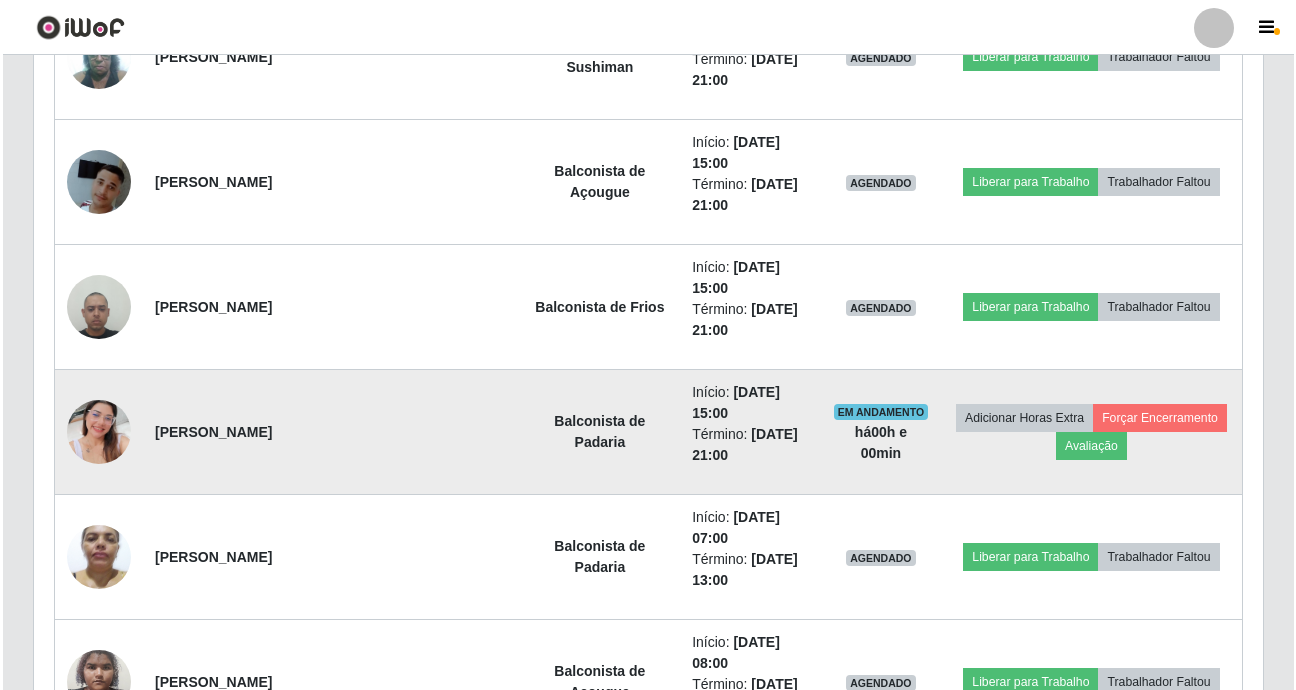 scroll, scrollTop: 872, scrollLeft: 0, axis: vertical 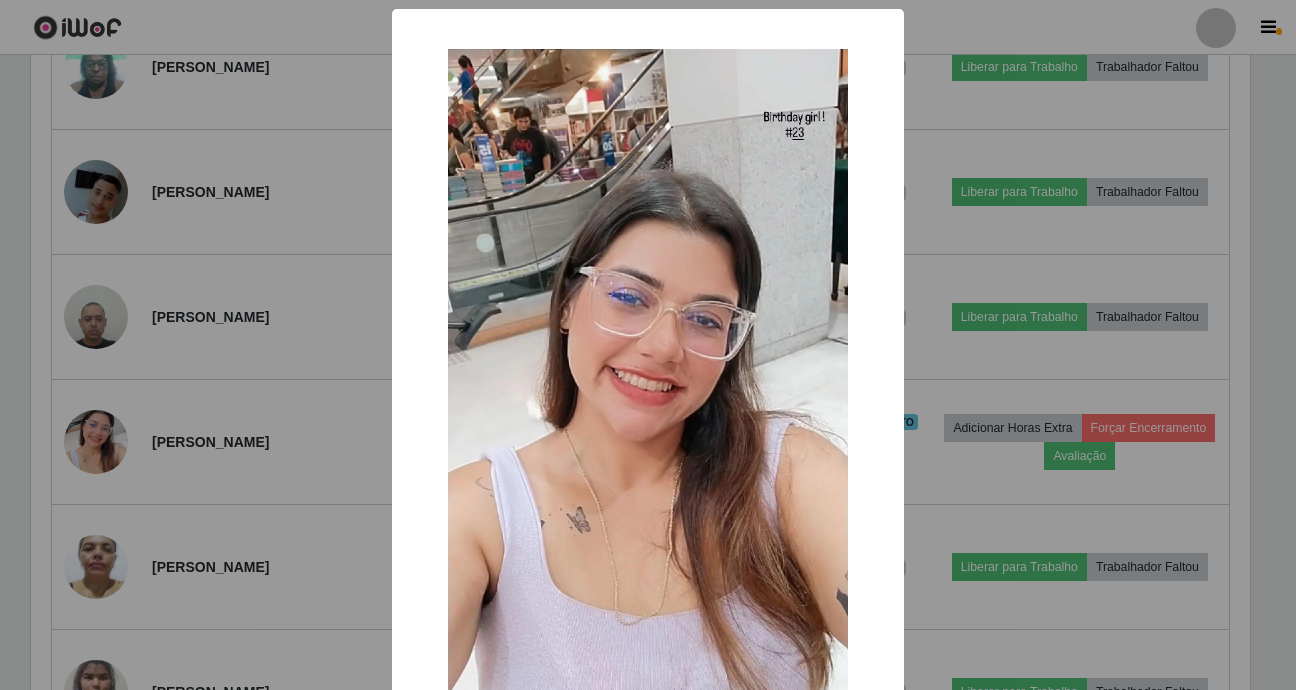 click on "× OK Cancel" at bounding box center (648, 345) 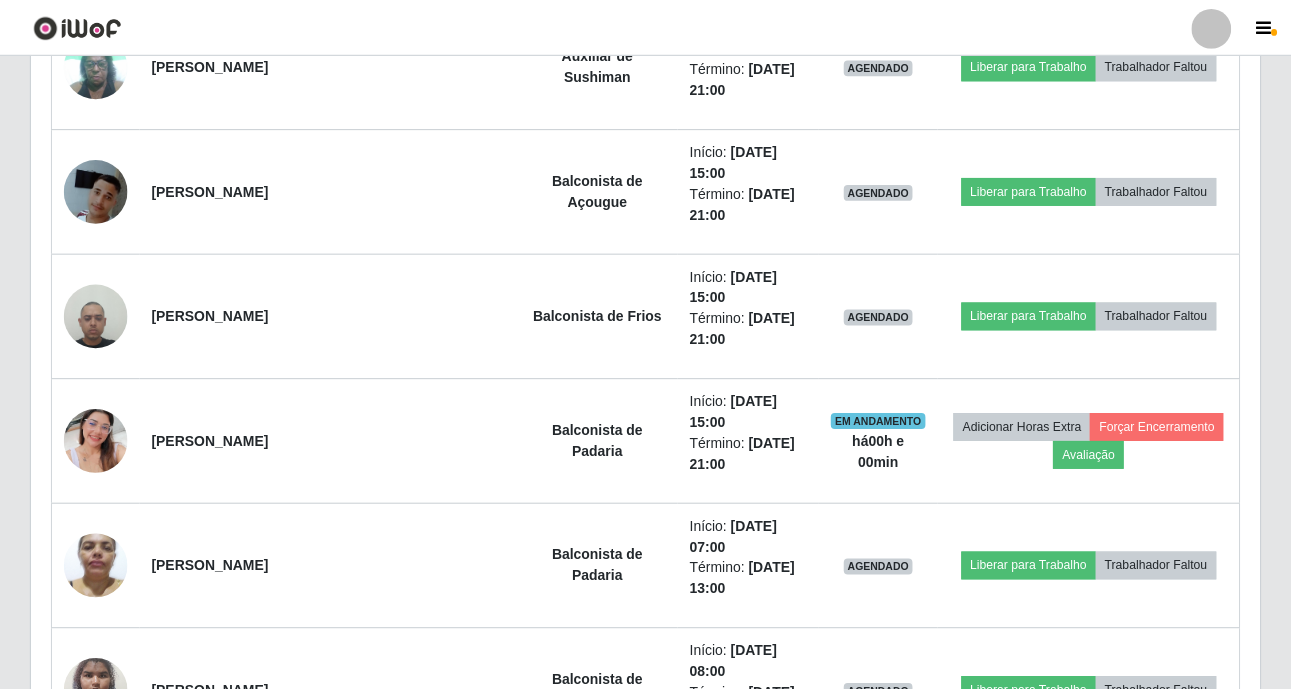 scroll, scrollTop: 999585, scrollLeft: 998771, axis: both 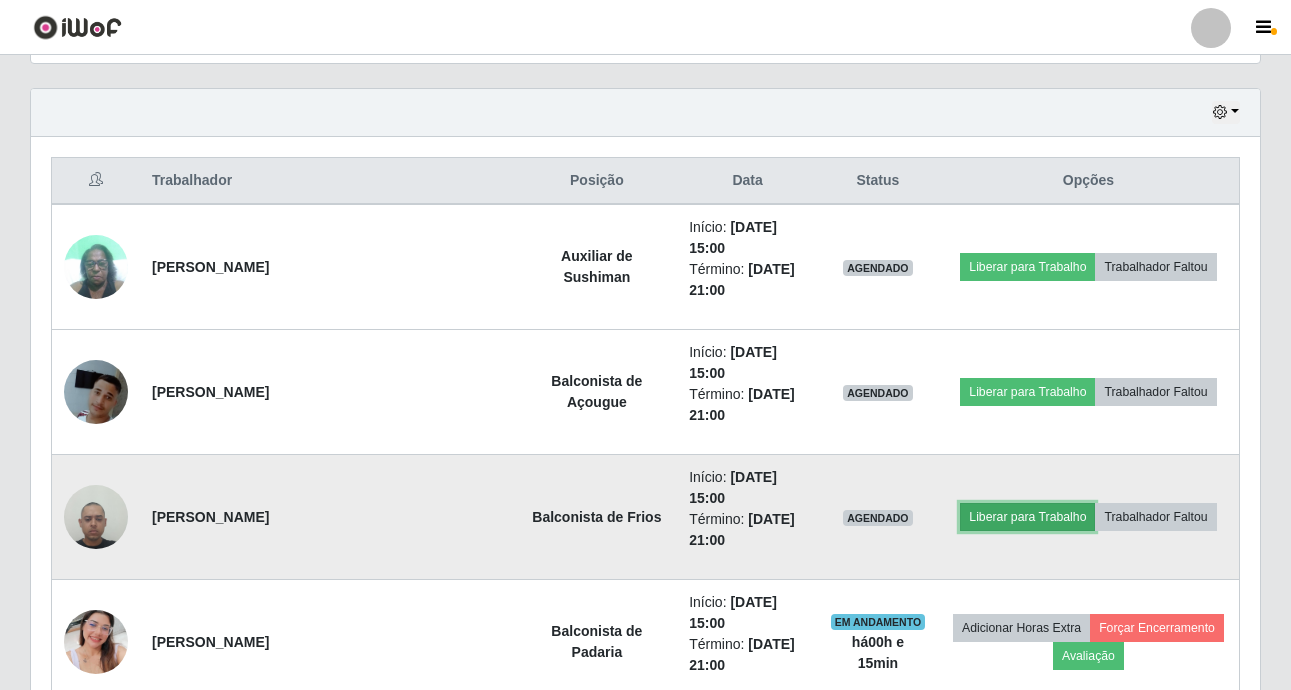click on "Liberar para Trabalho" at bounding box center [1027, 517] 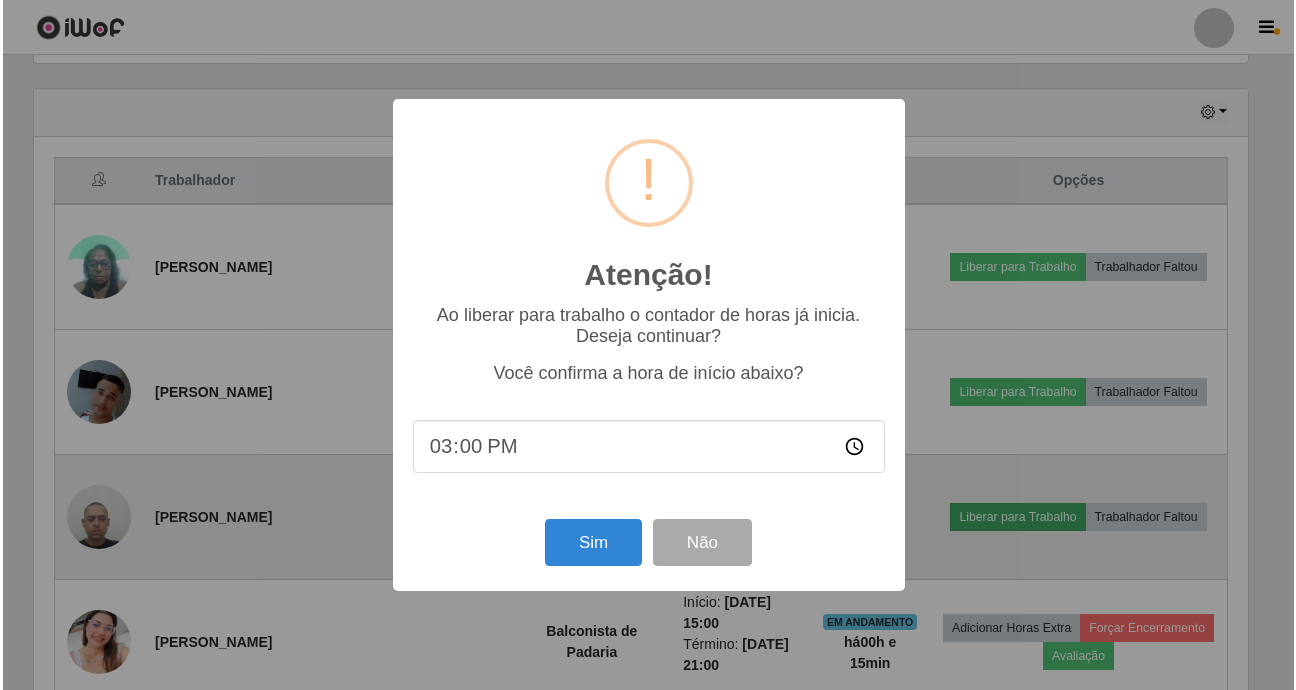 scroll, scrollTop: 999585, scrollLeft: 998781, axis: both 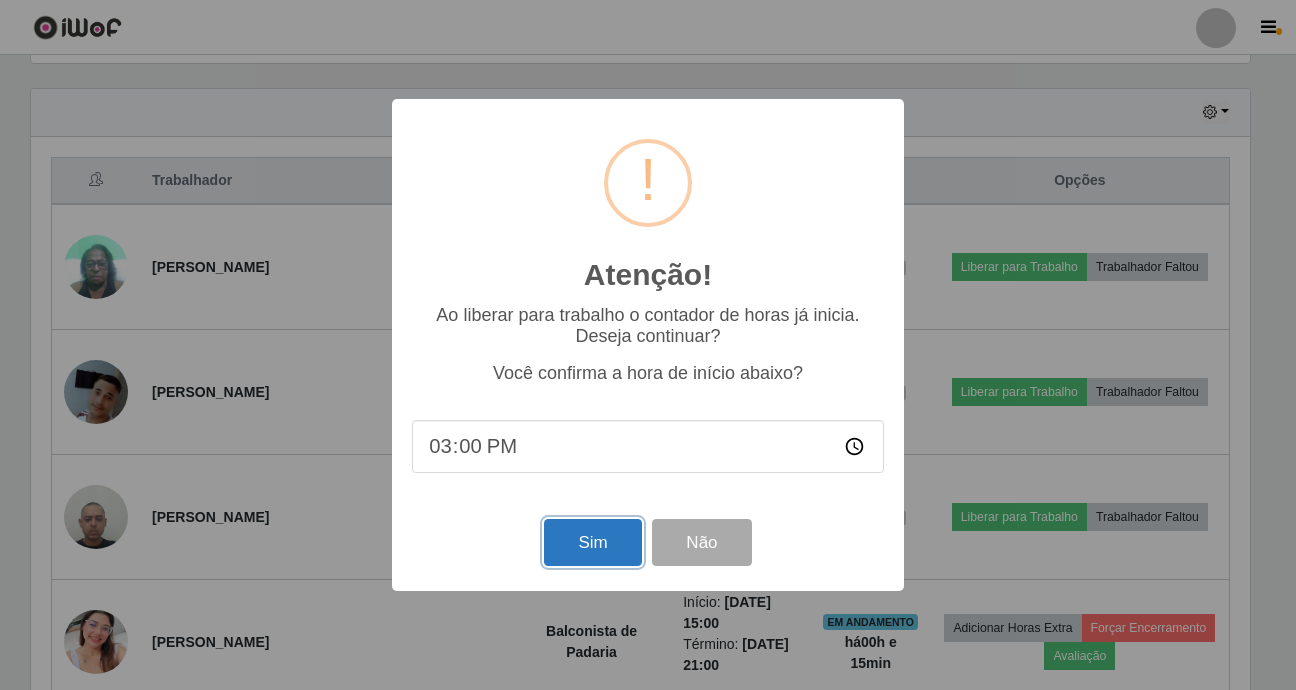 click on "Sim" at bounding box center [592, 542] 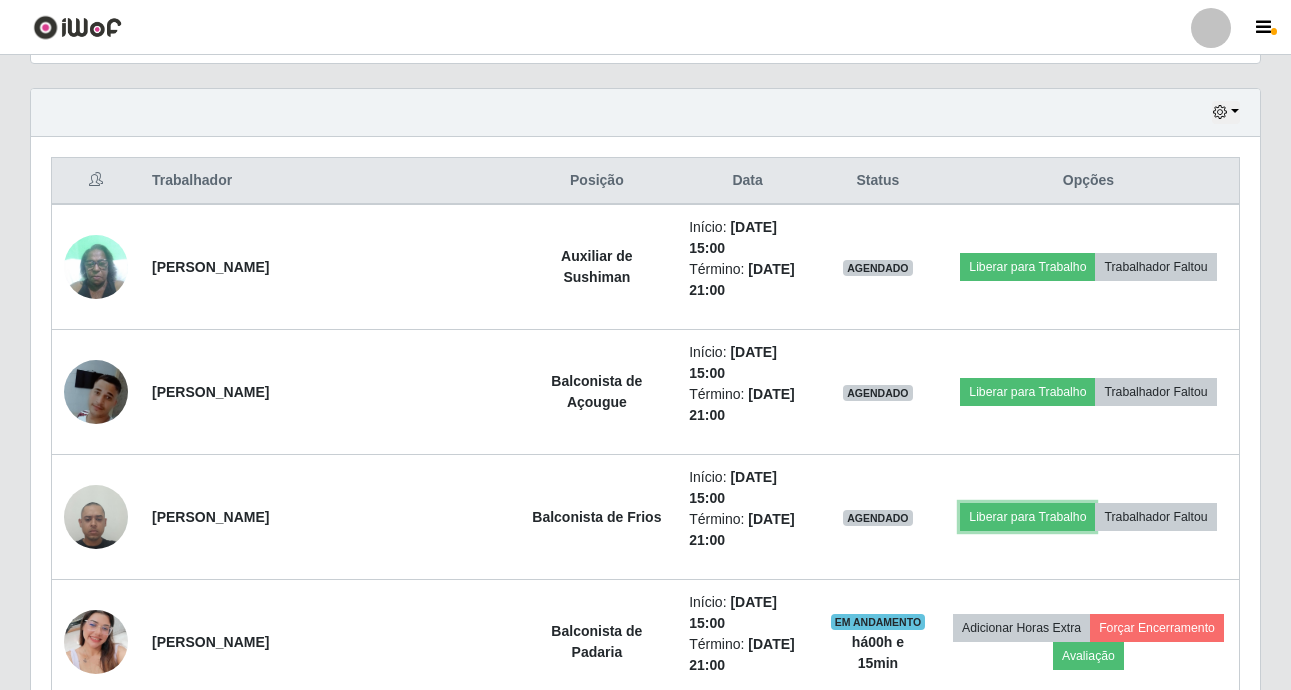 scroll, scrollTop: 999585, scrollLeft: 998771, axis: both 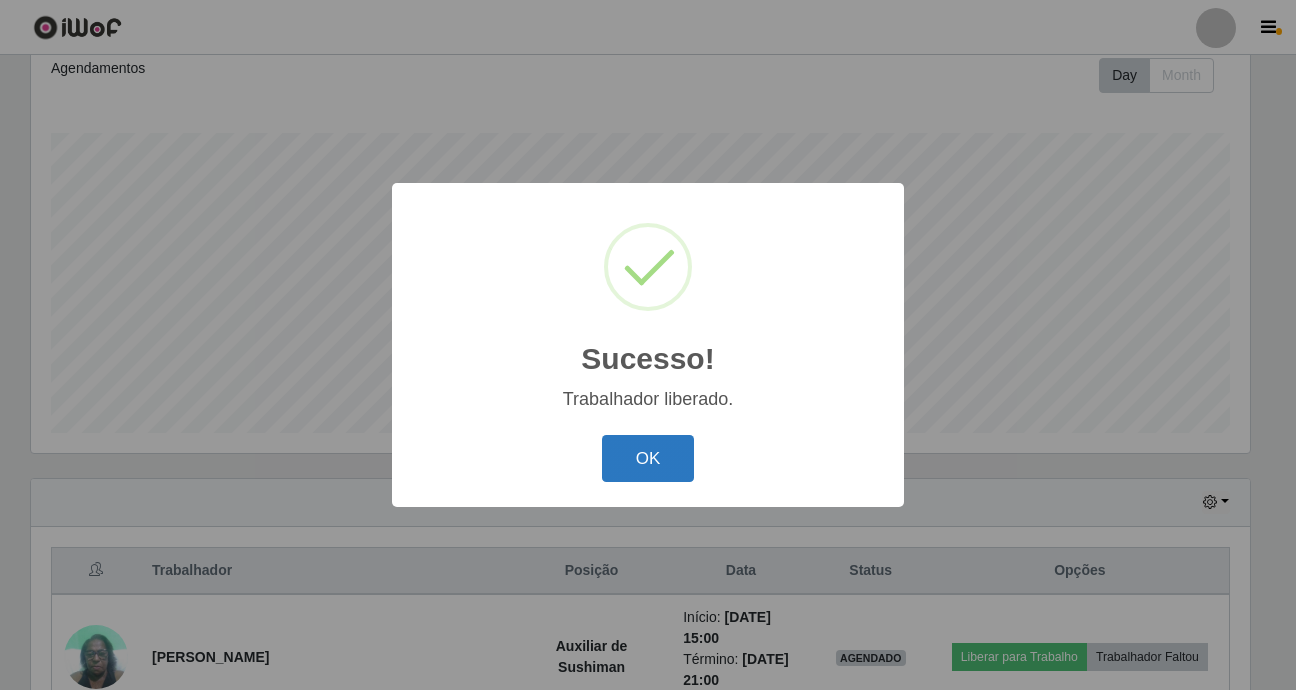 click on "OK" at bounding box center [648, 458] 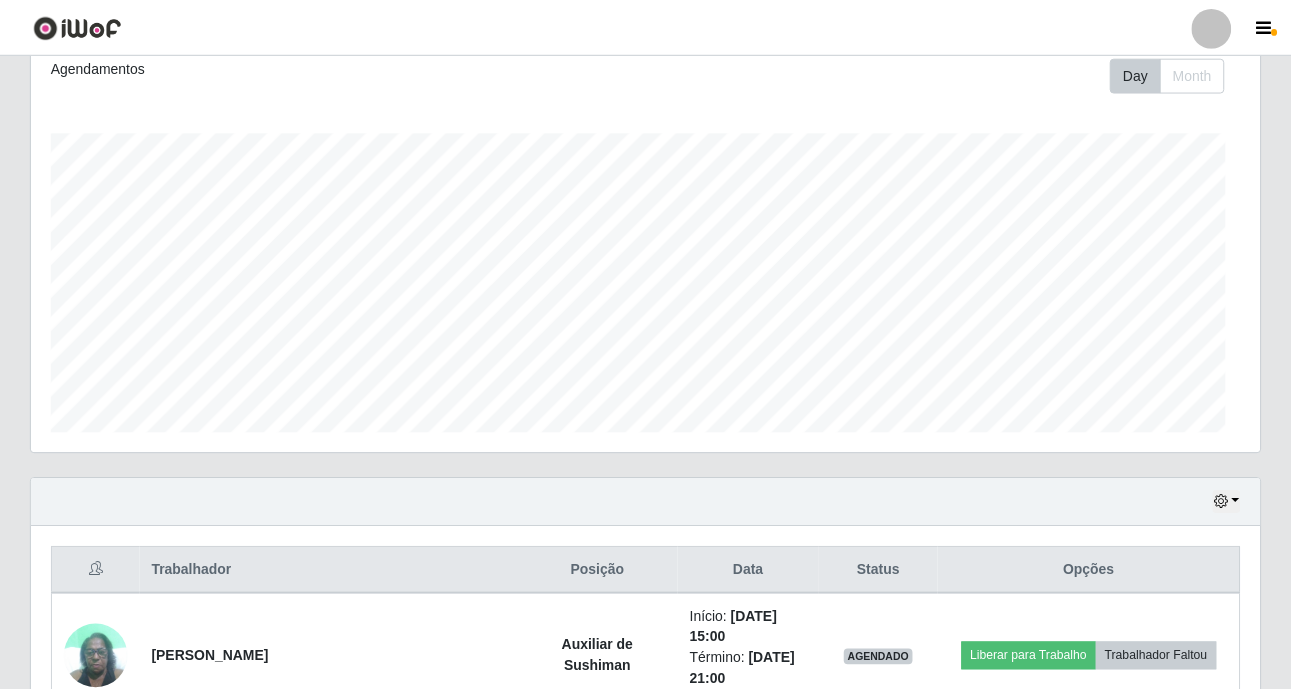 scroll, scrollTop: 999585, scrollLeft: 998771, axis: both 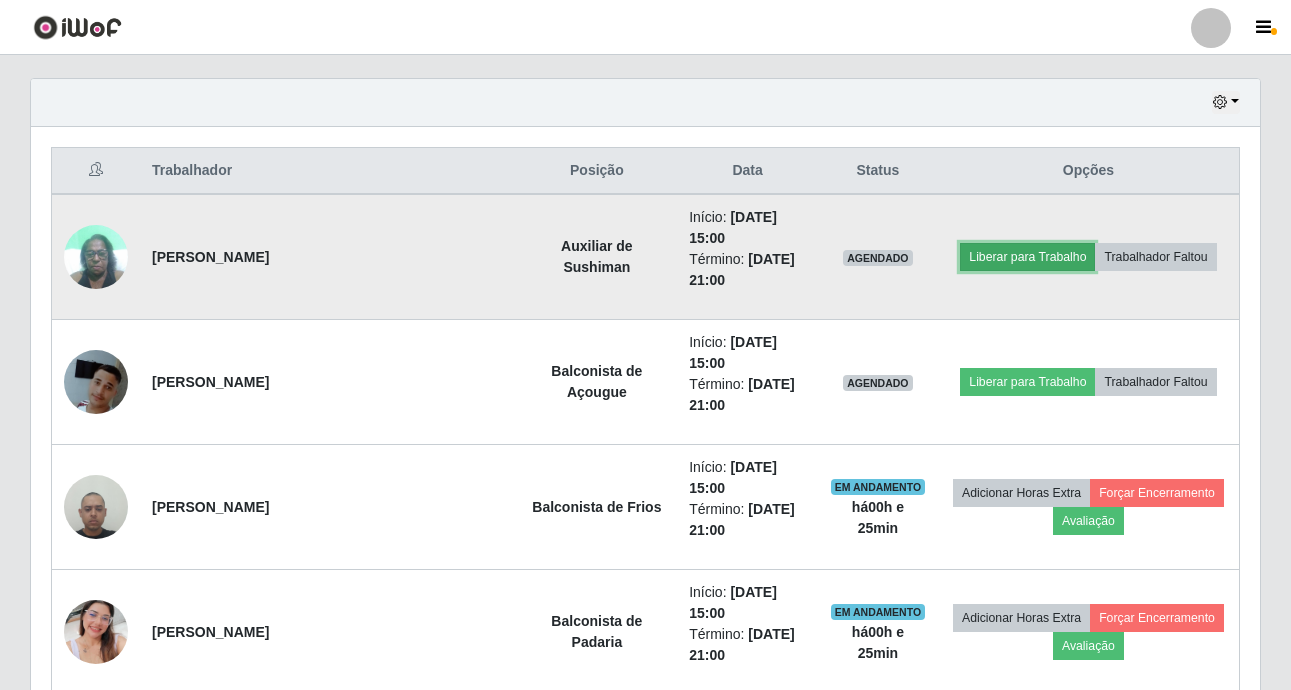 click on "Liberar para Trabalho" at bounding box center [1027, 257] 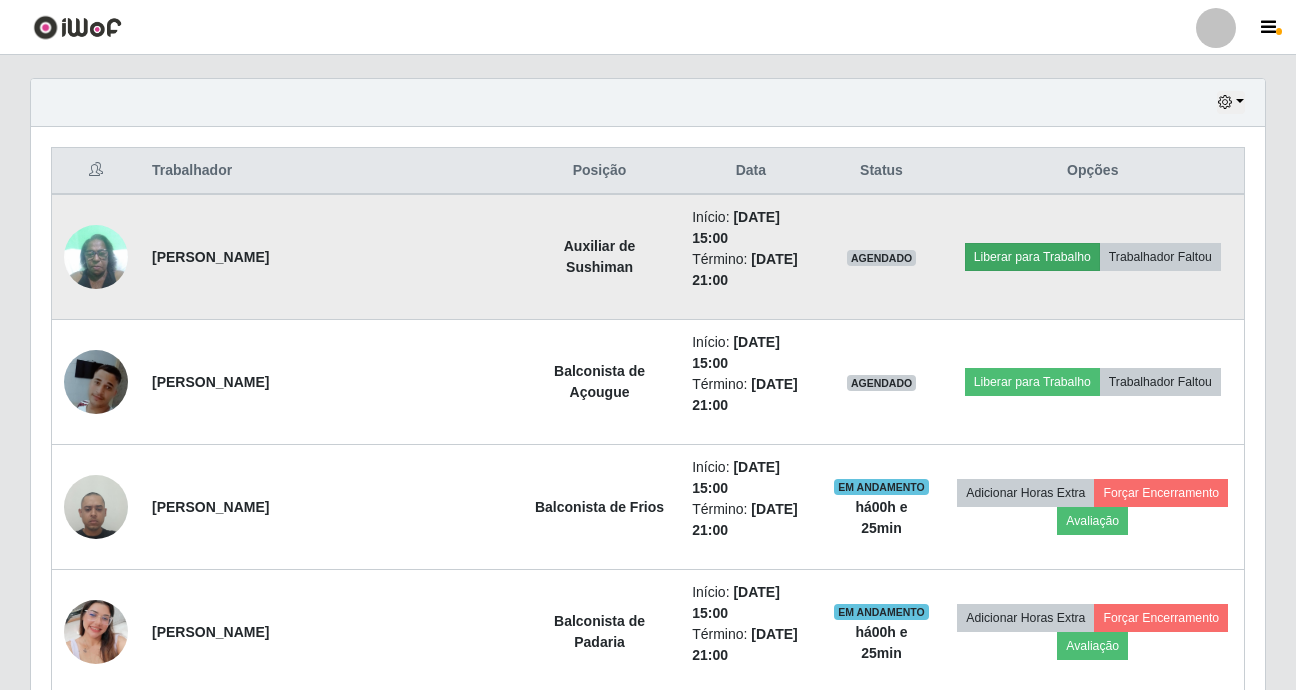 scroll, scrollTop: 999585, scrollLeft: 998781, axis: both 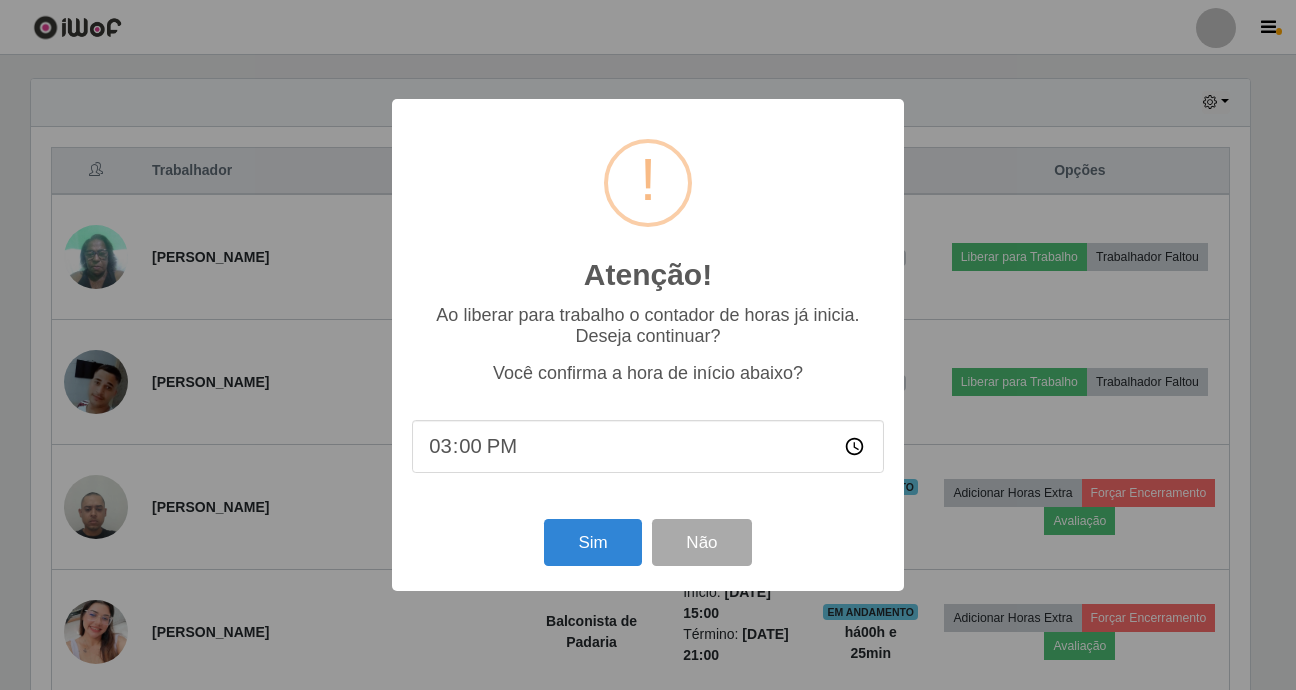 click on "15:00" at bounding box center (648, 446) 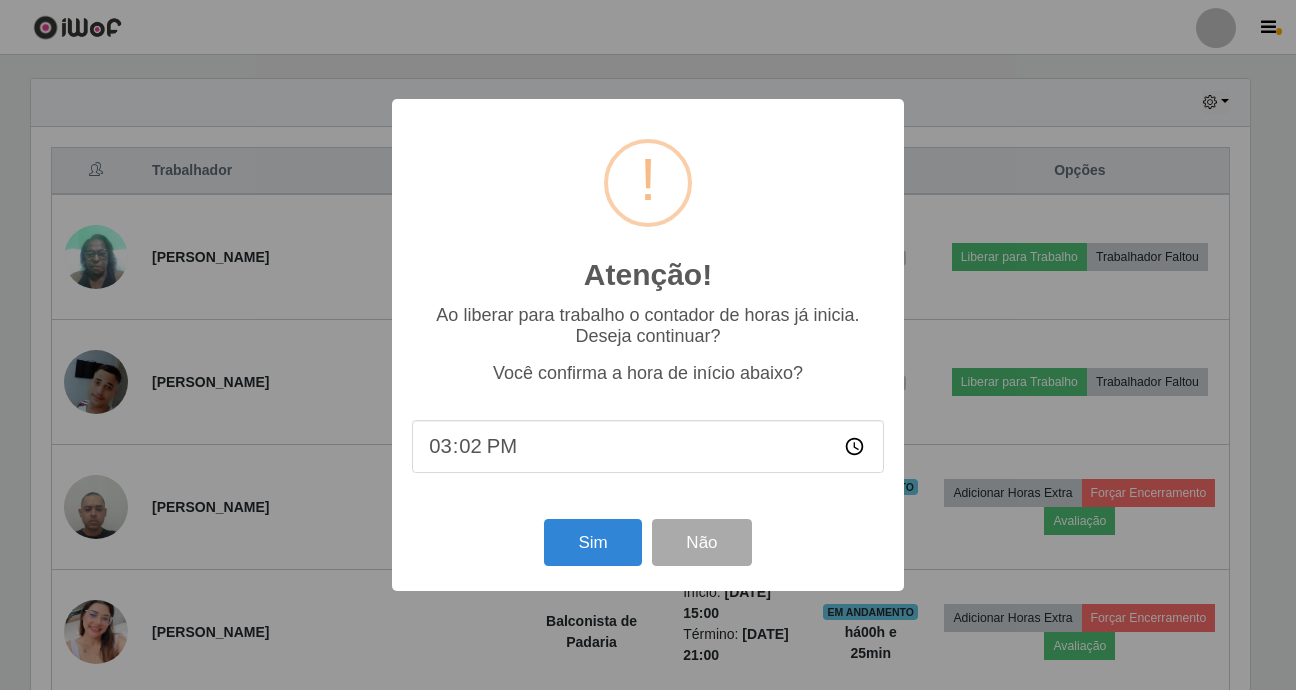 type on "15:25" 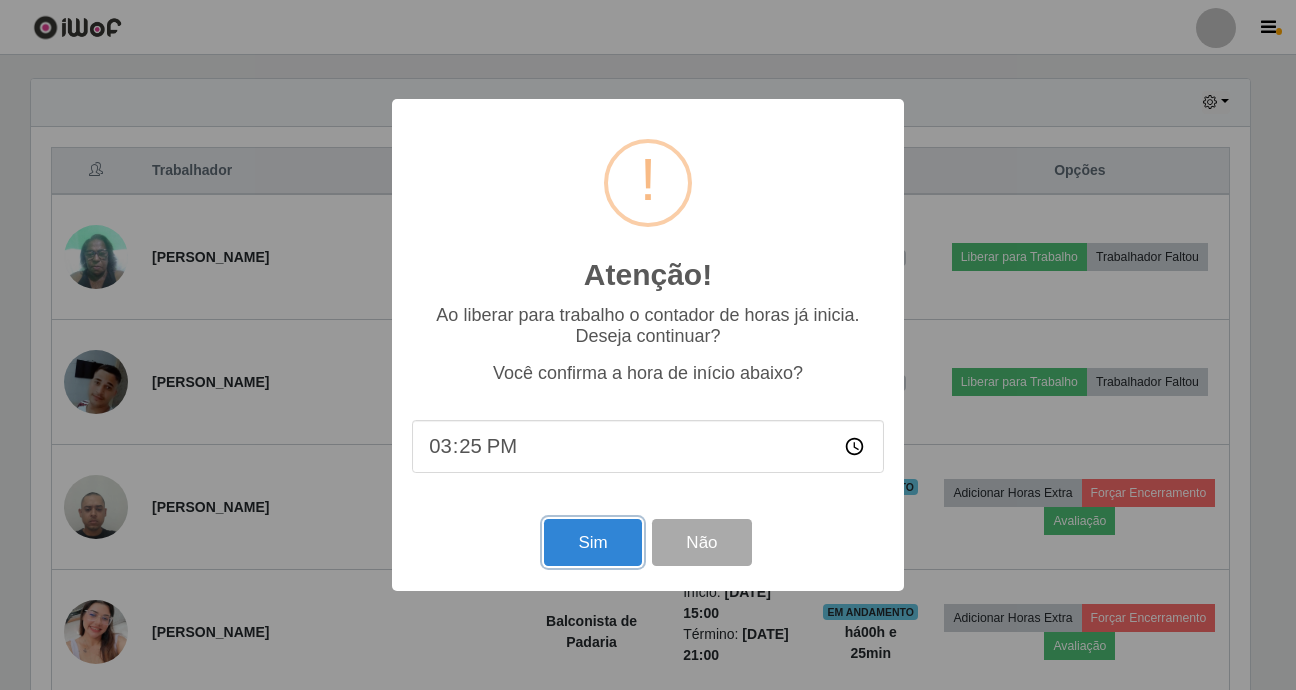 click on "Sim" at bounding box center (592, 542) 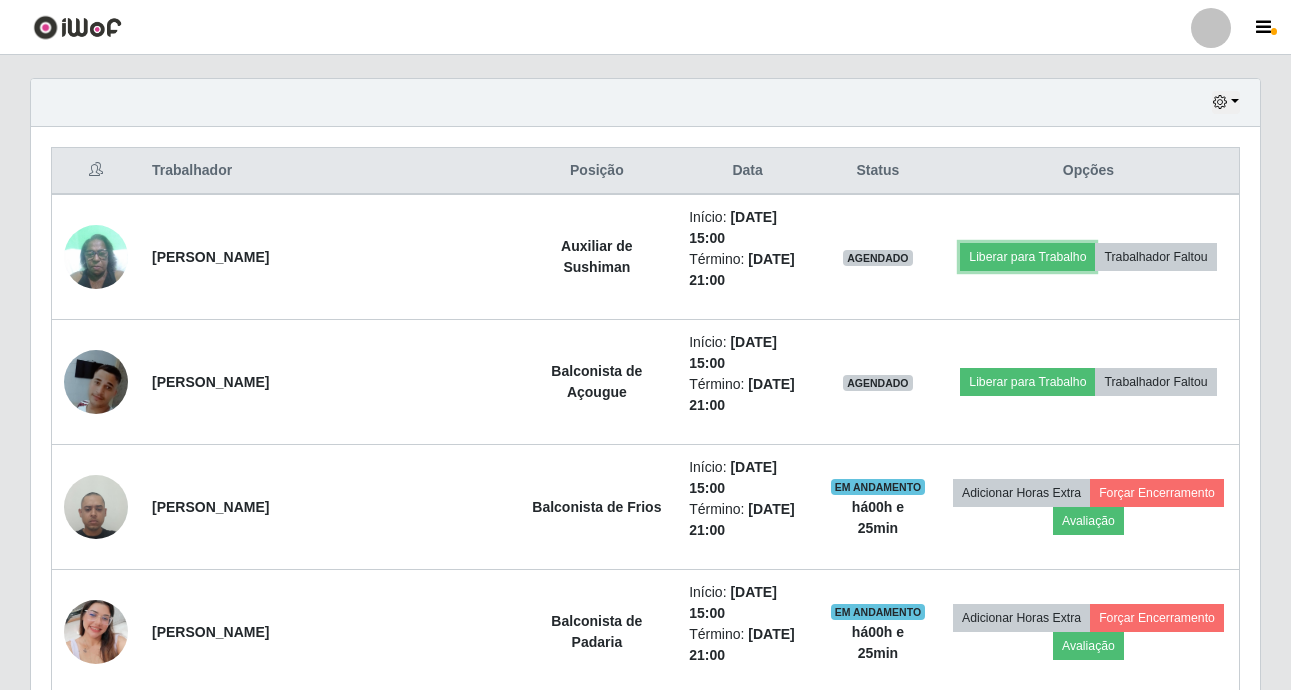 scroll, scrollTop: 999585, scrollLeft: 998771, axis: both 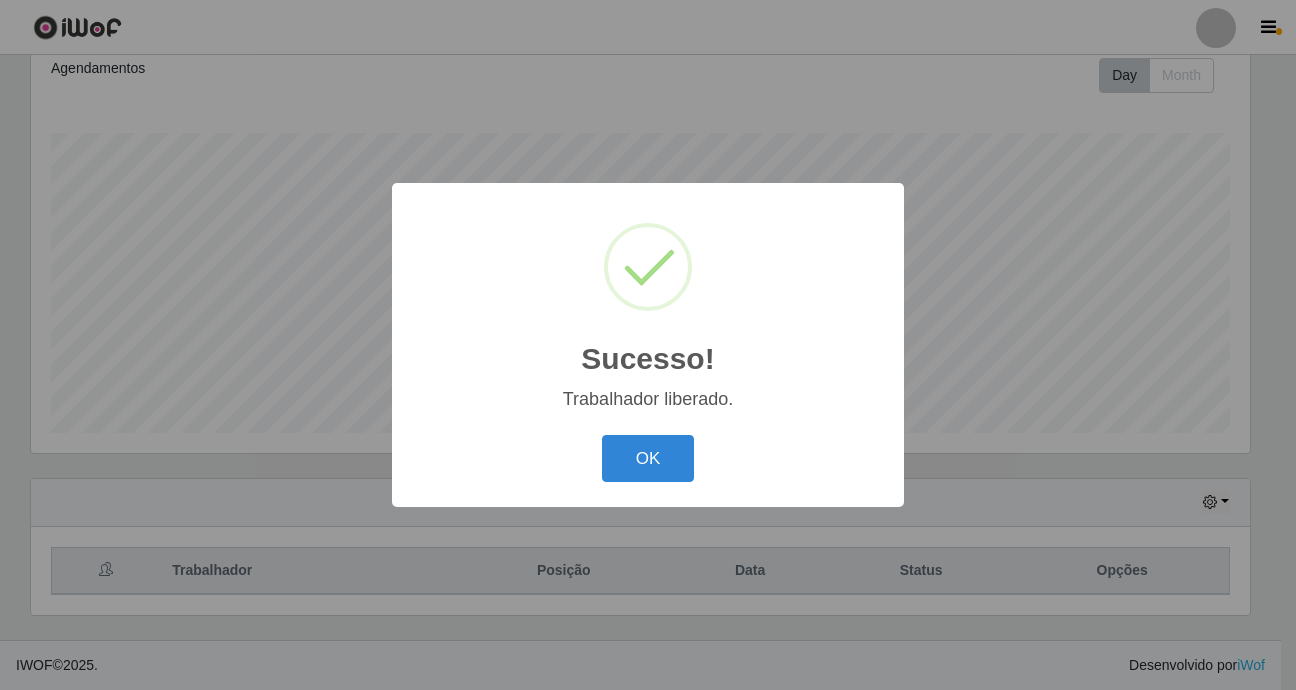 click on "OK" at bounding box center [648, 458] 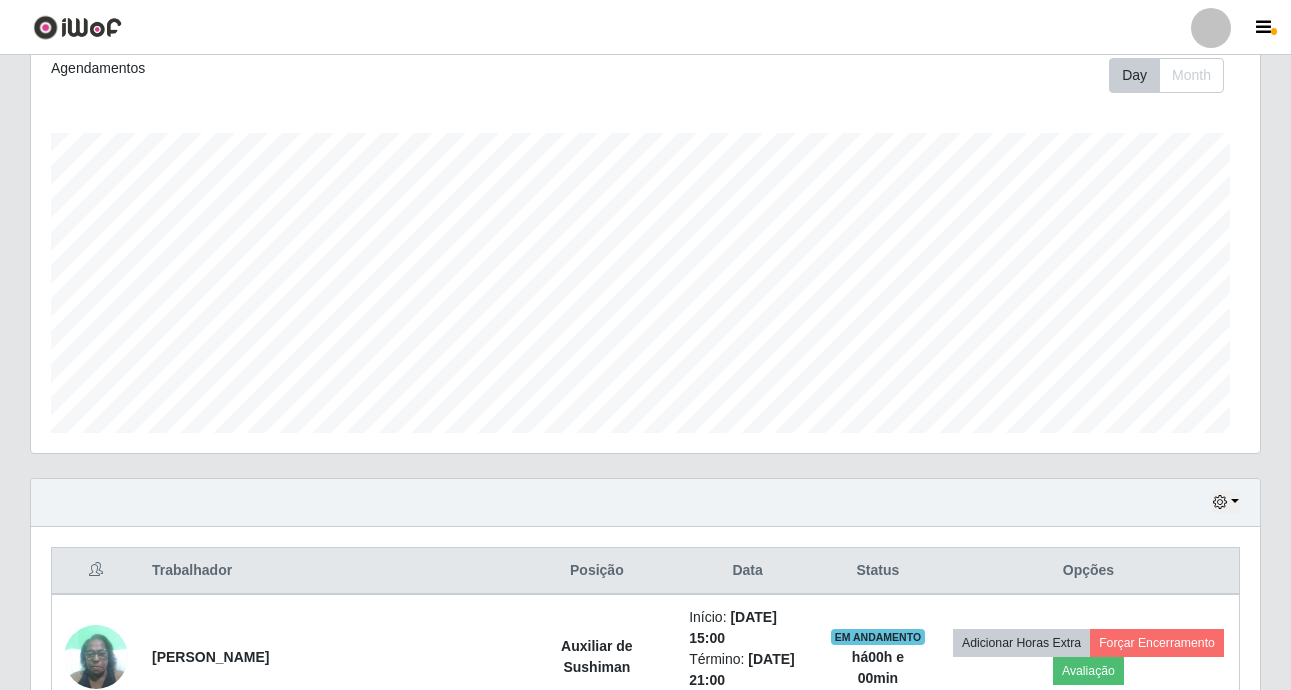 scroll, scrollTop: 999585, scrollLeft: 998771, axis: both 